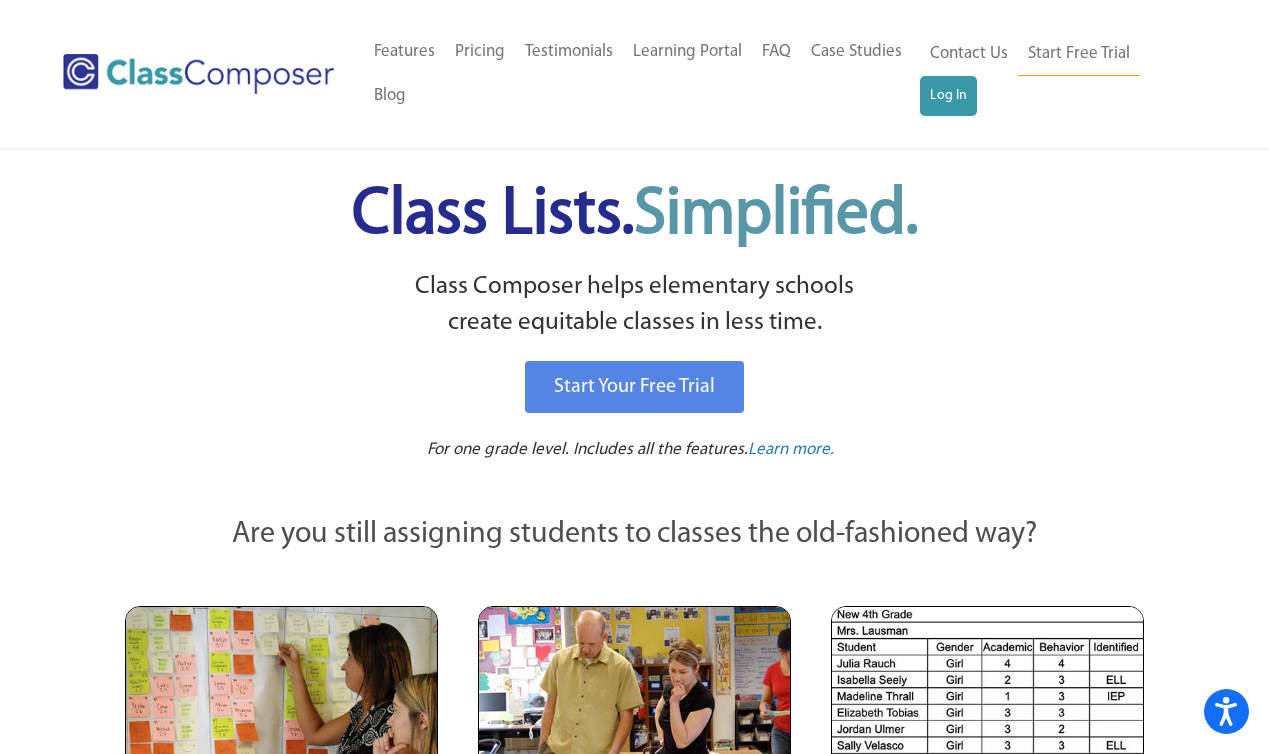 scroll, scrollTop: 0, scrollLeft: 0, axis: both 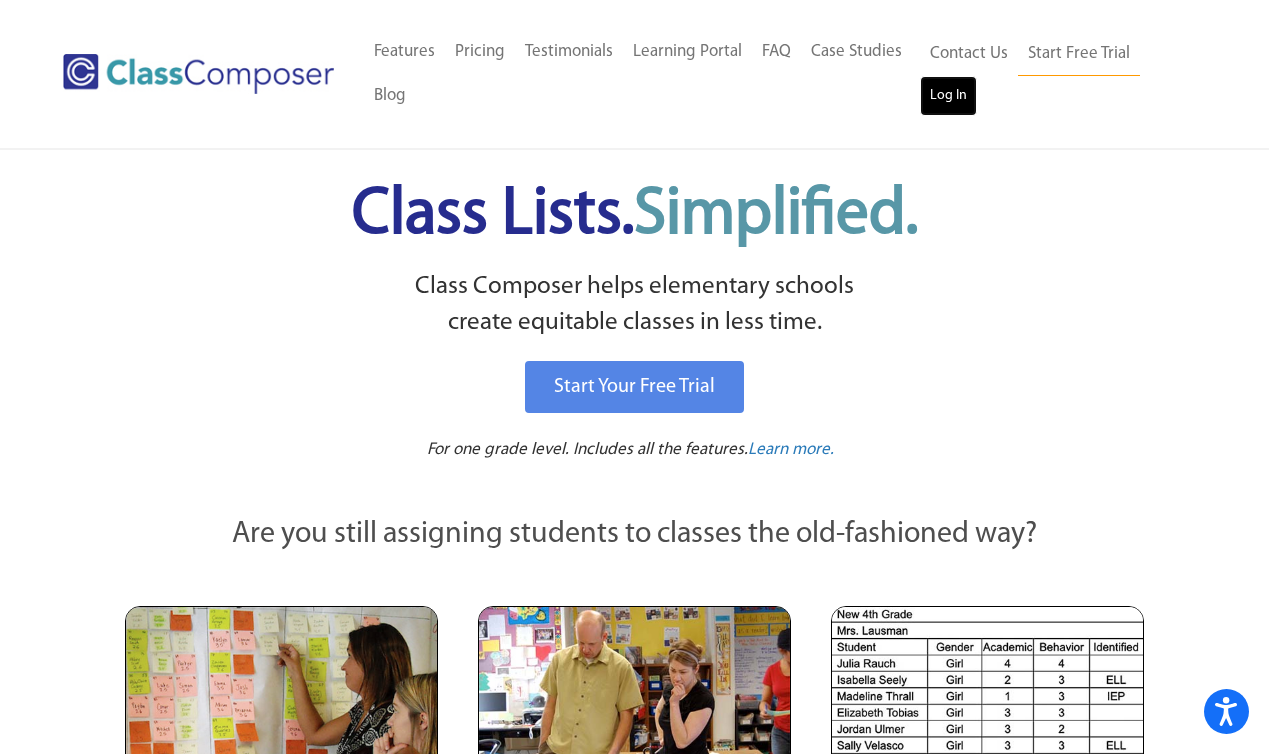 click on "Log In" at bounding box center (948, 96) 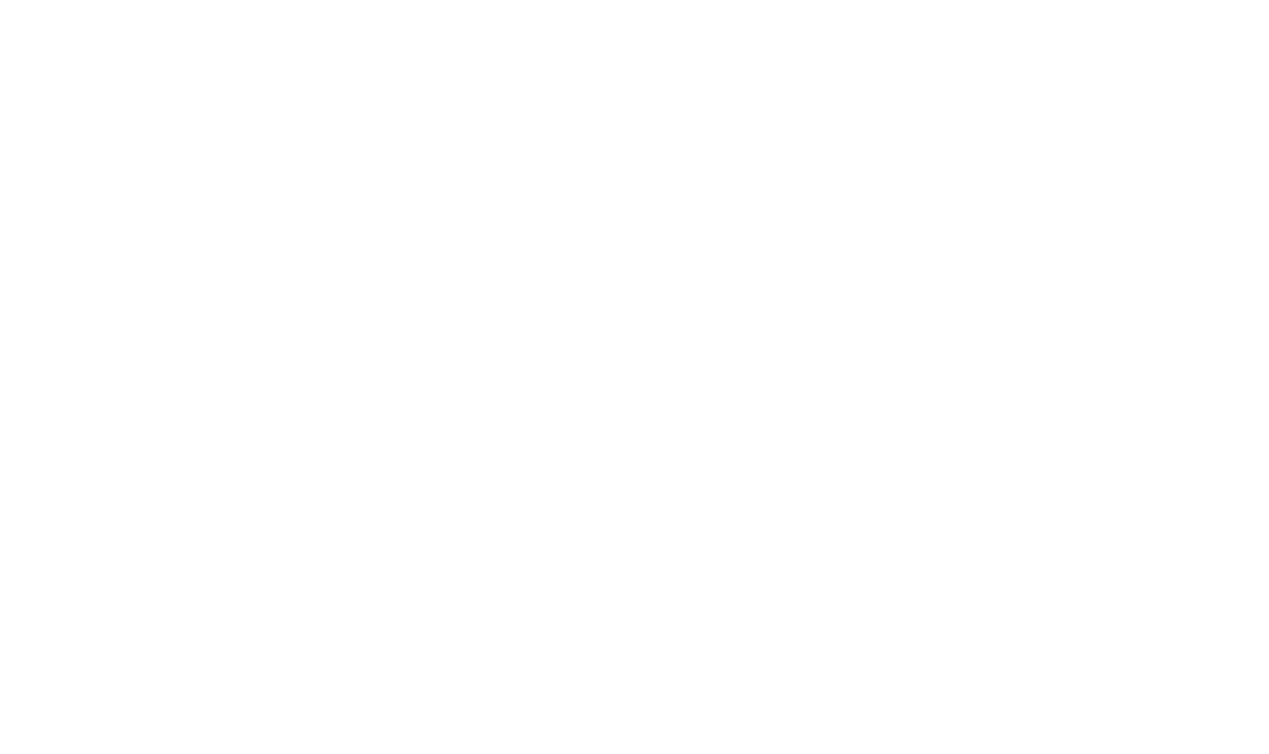 scroll, scrollTop: 0, scrollLeft: 0, axis: both 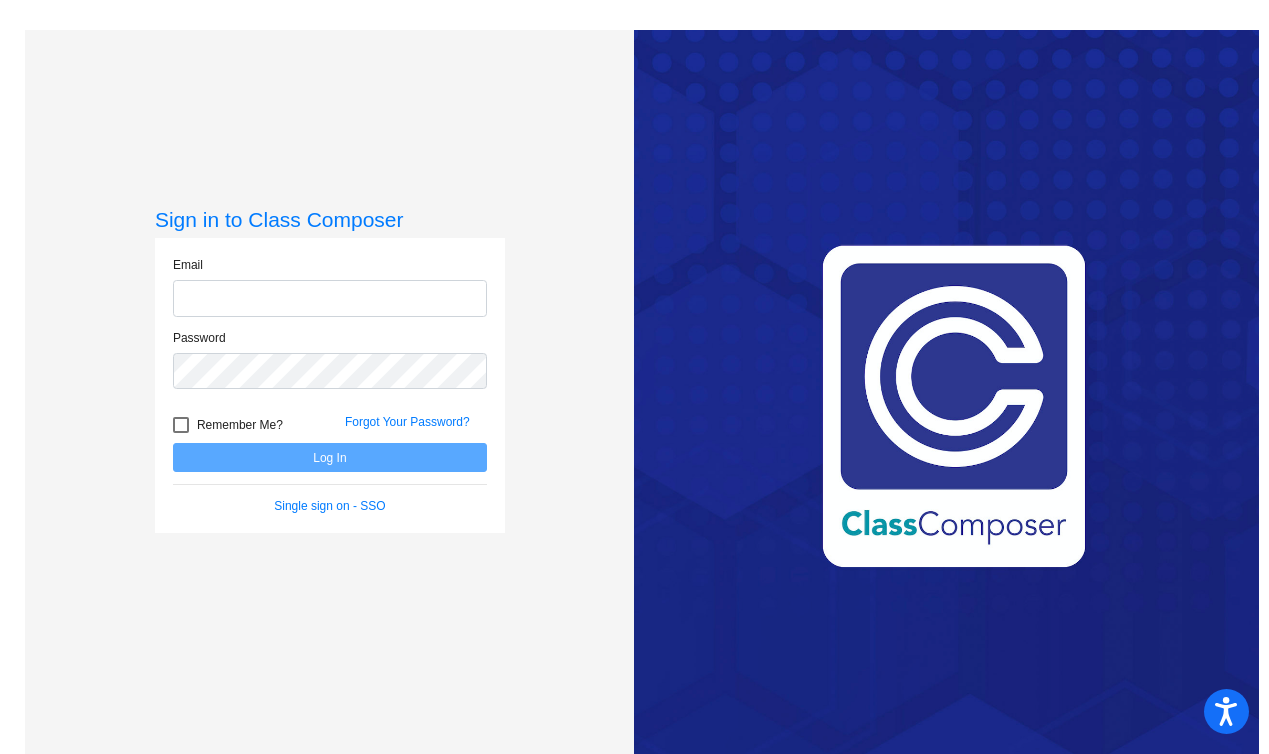 type on "[PERSON_NAME][EMAIL_ADDRESS][PERSON_NAME][DOMAIN_NAME]" 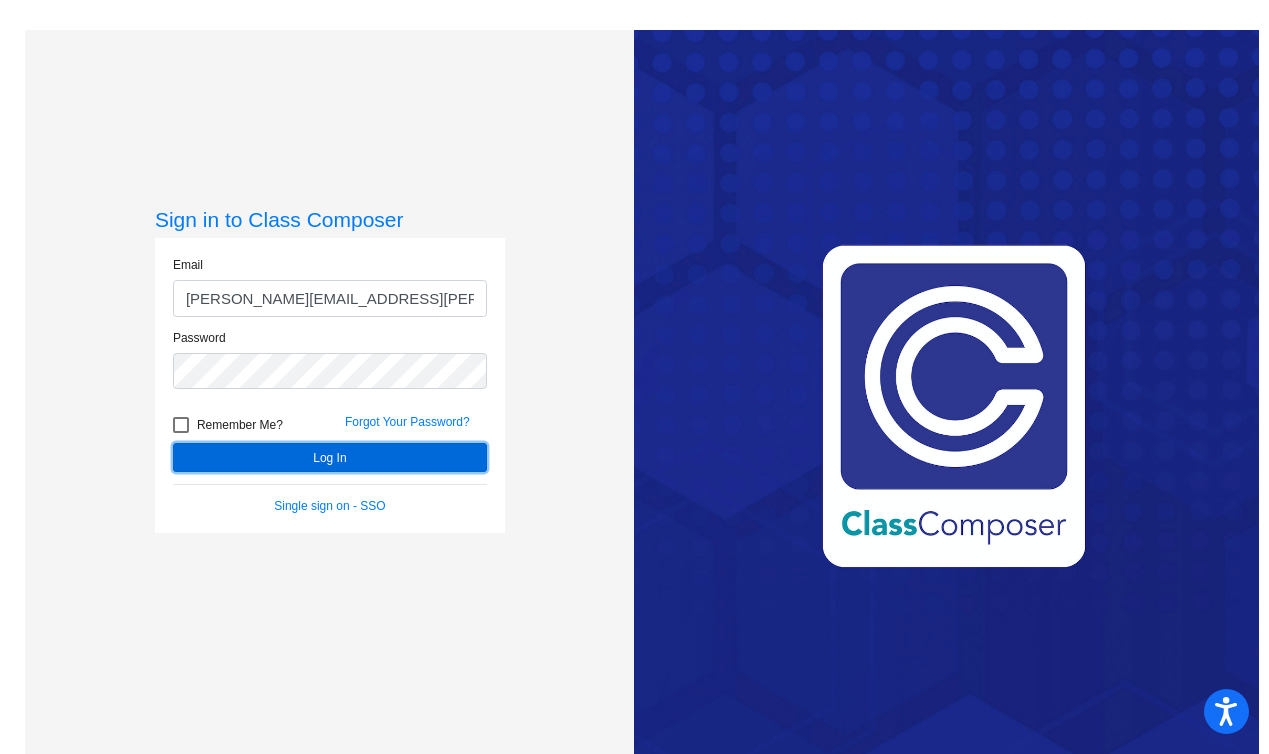 click on "Log In" 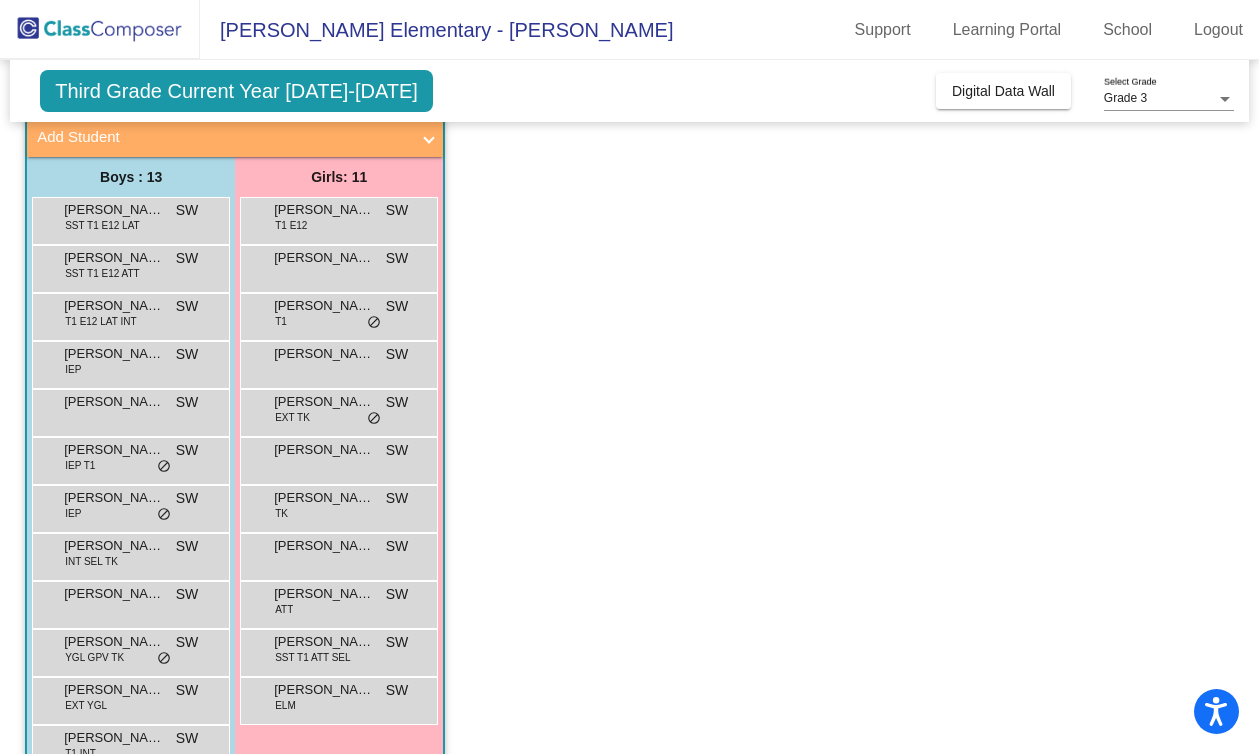 scroll, scrollTop: 132, scrollLeft: 0, axis: vertical 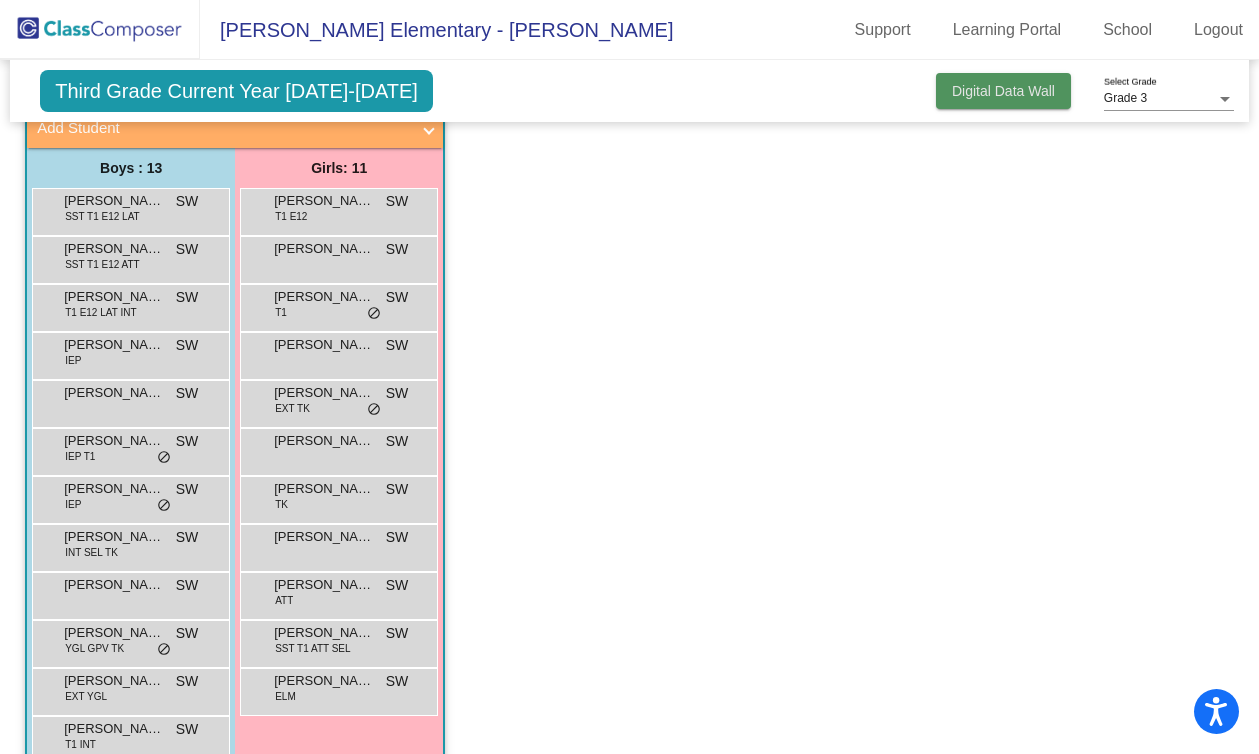 click on "Digital Data Wall" 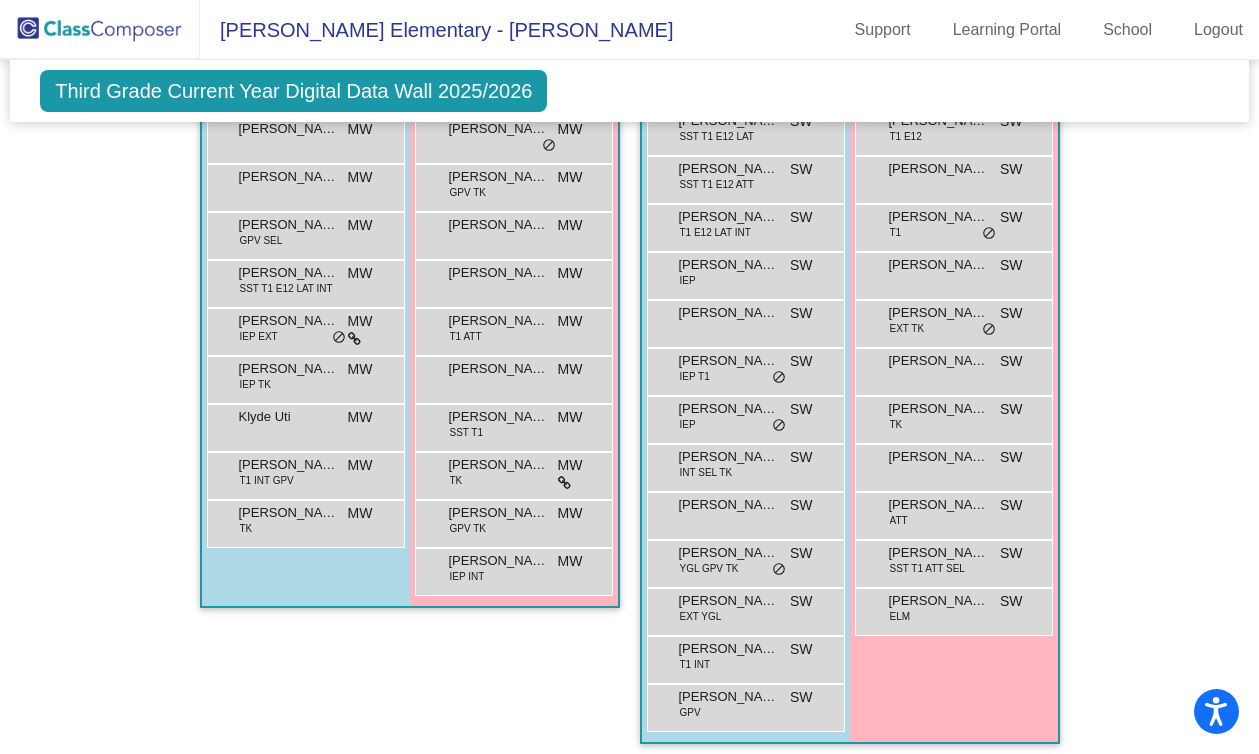 scroll, scrollTop: 529, scrollLeft: 0, axis: vertical 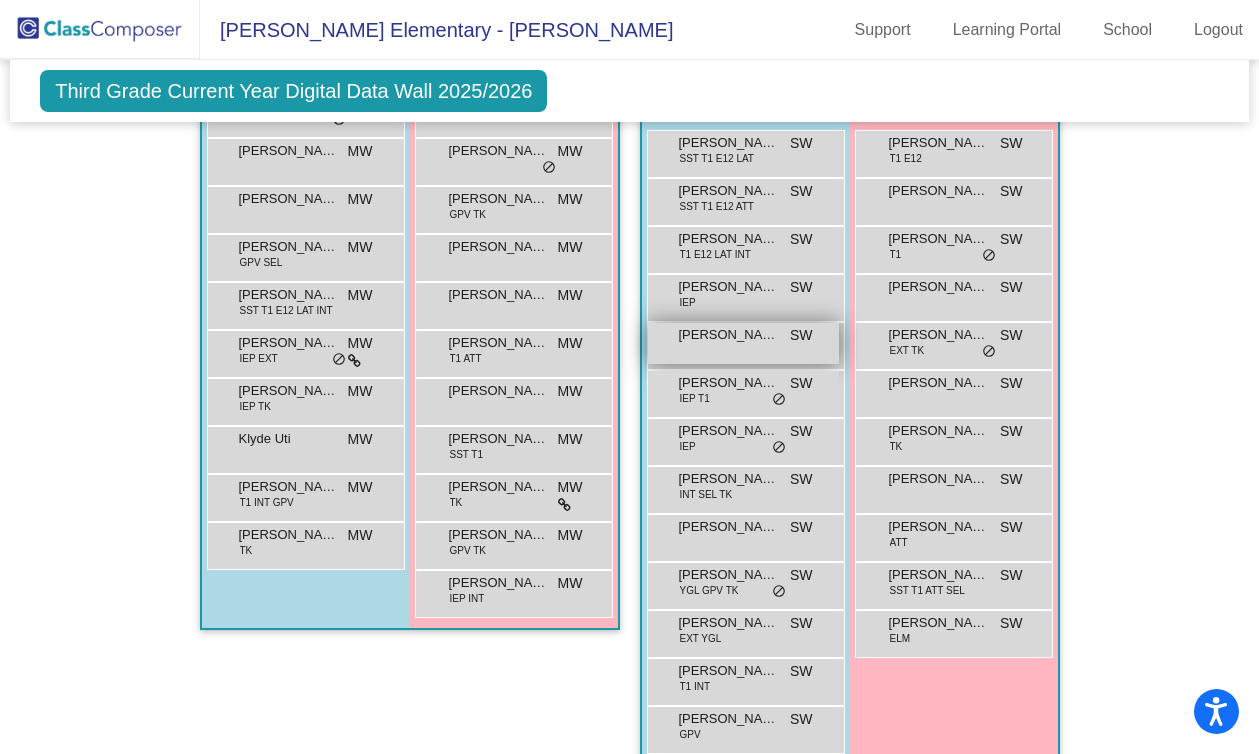 click on "Husain Ahmad" at bounding box center [729, 335] 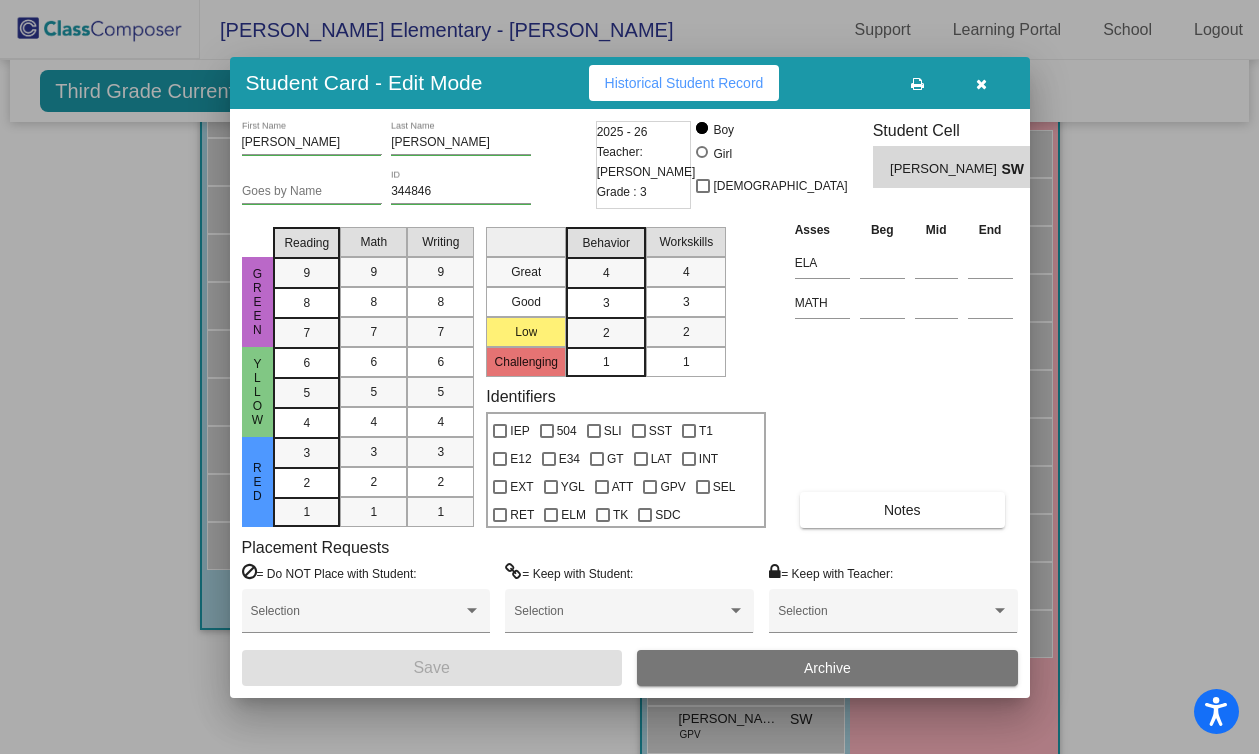 click at bounding box center [982, 83] 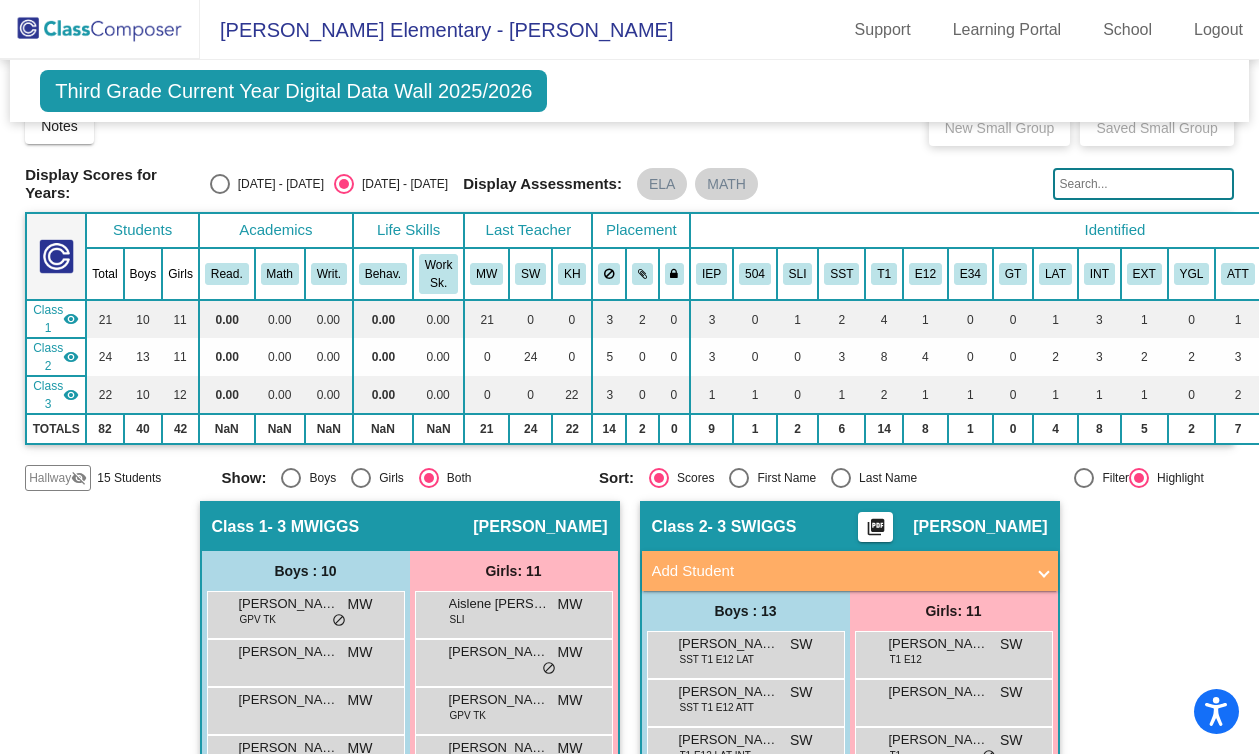 scroll, scrollTop: 0, scrollLeft: 0, axis: both 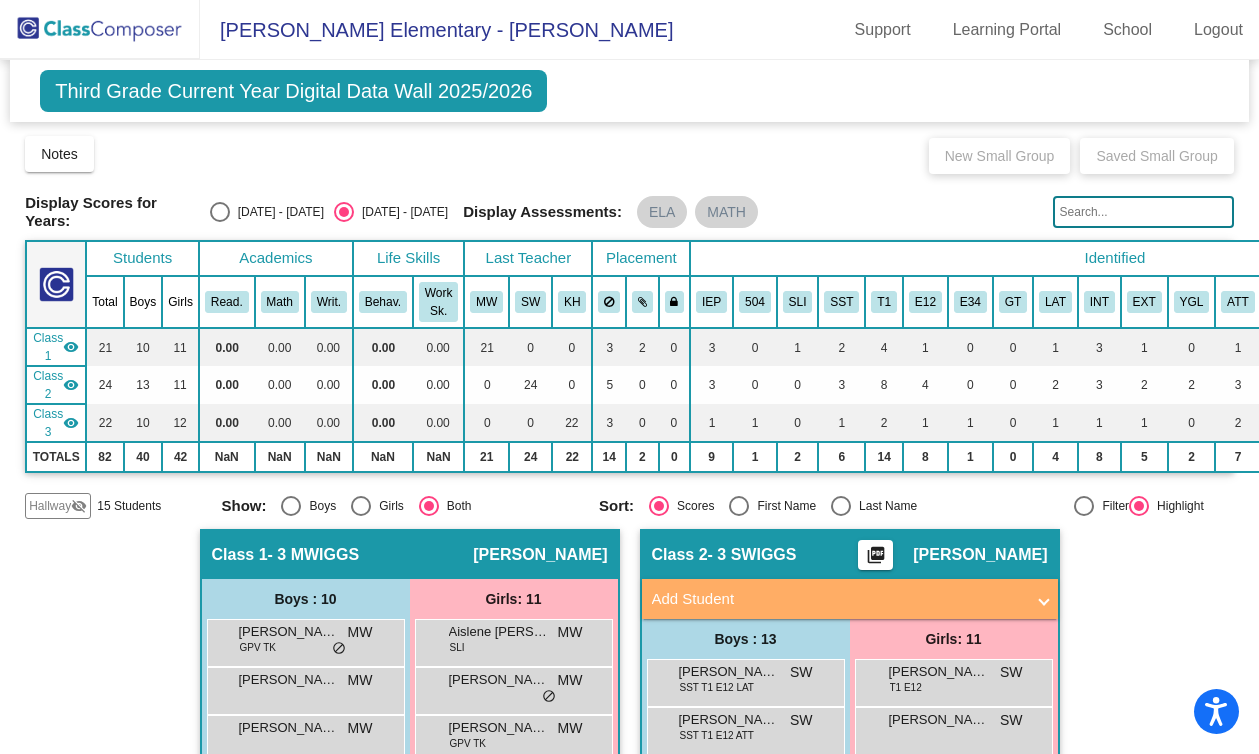 click at bounding box center [220, 212] 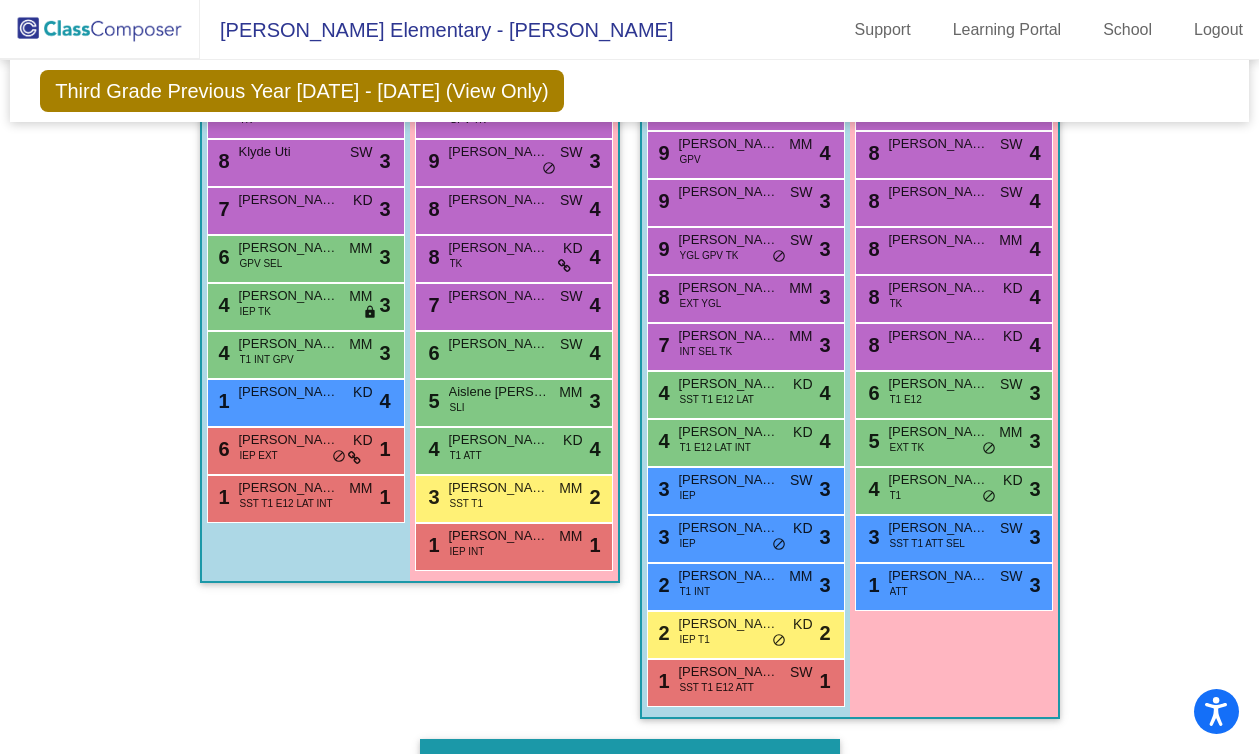 scroll, scrollTop: 571, scrollLeft: 0, axis: vertical 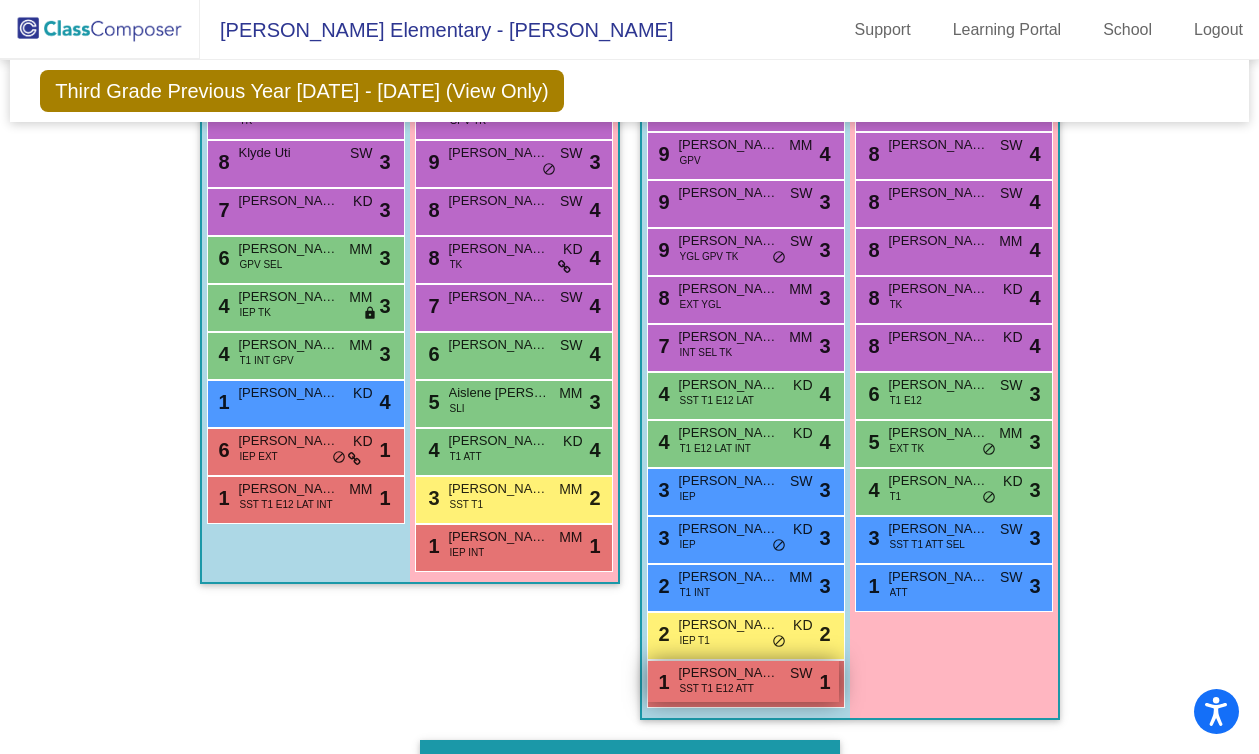 click on "SST T1 E12 ATT" at bounding box center (717, 688) 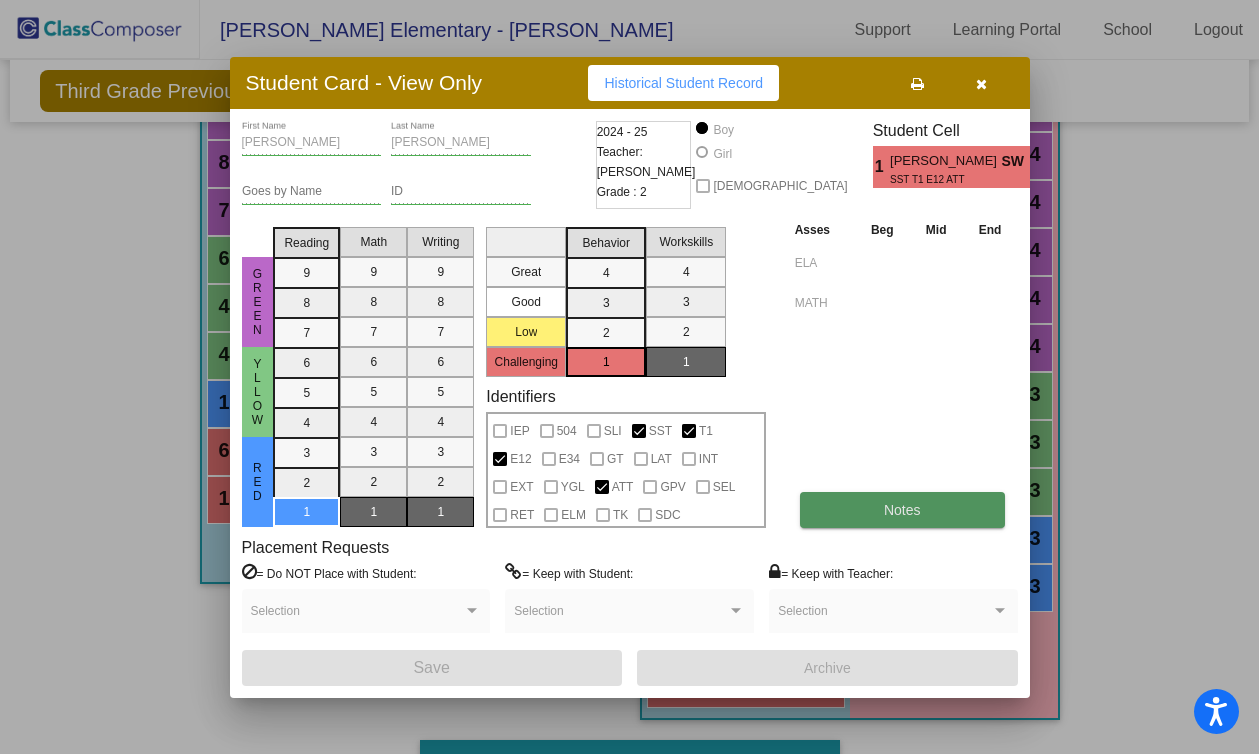 click on "Notes" at bounding box center [902, 510] 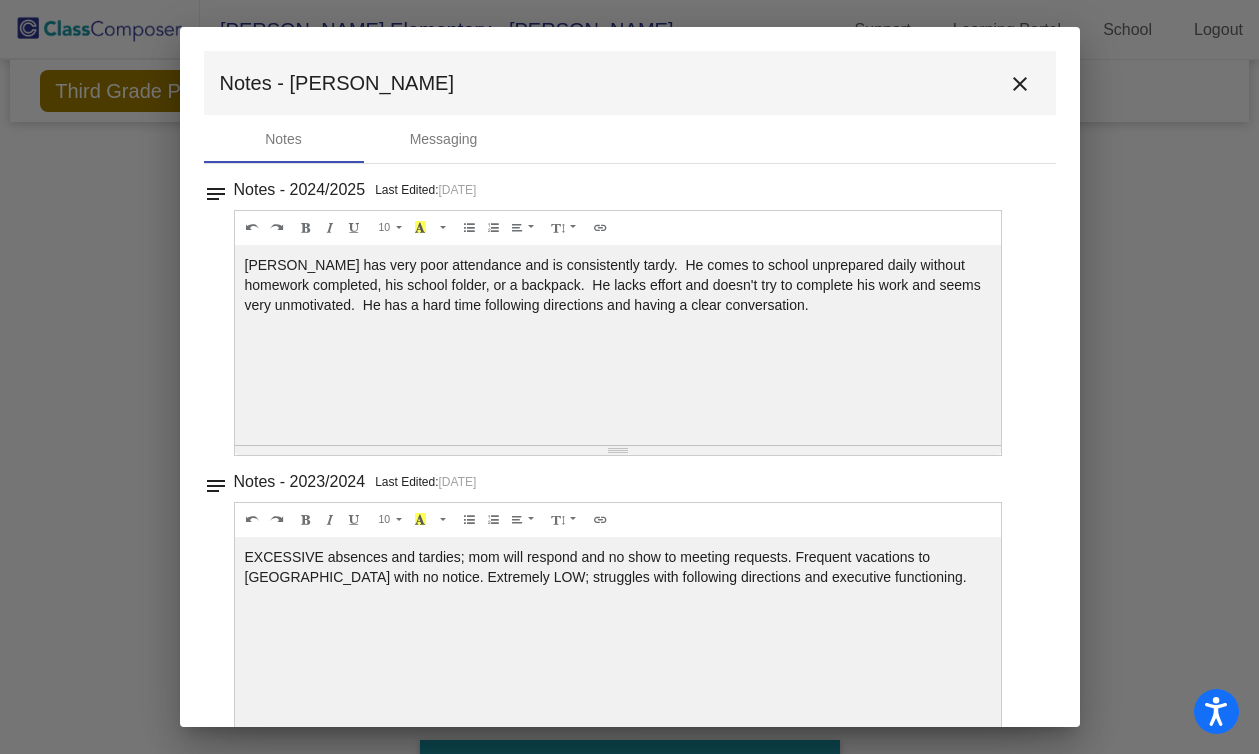 click on "close" at bounding box center (1020, 84) 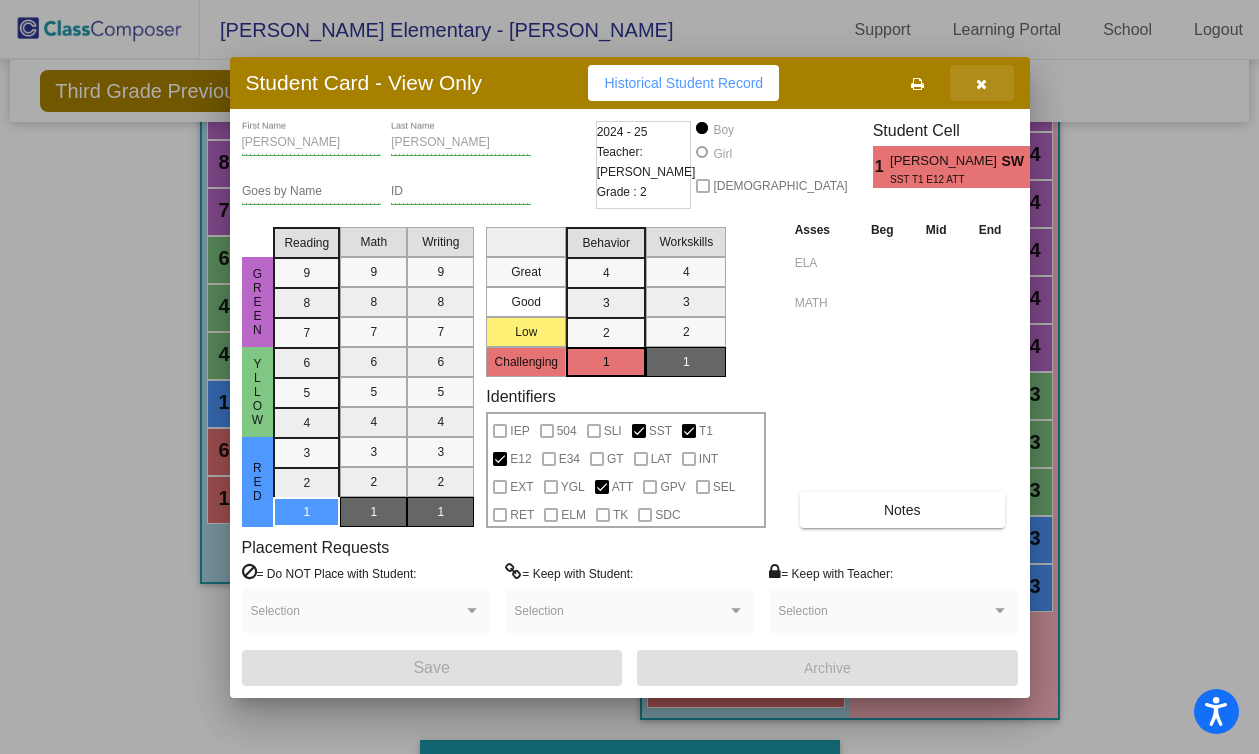 click at bounding box center (982, 83) 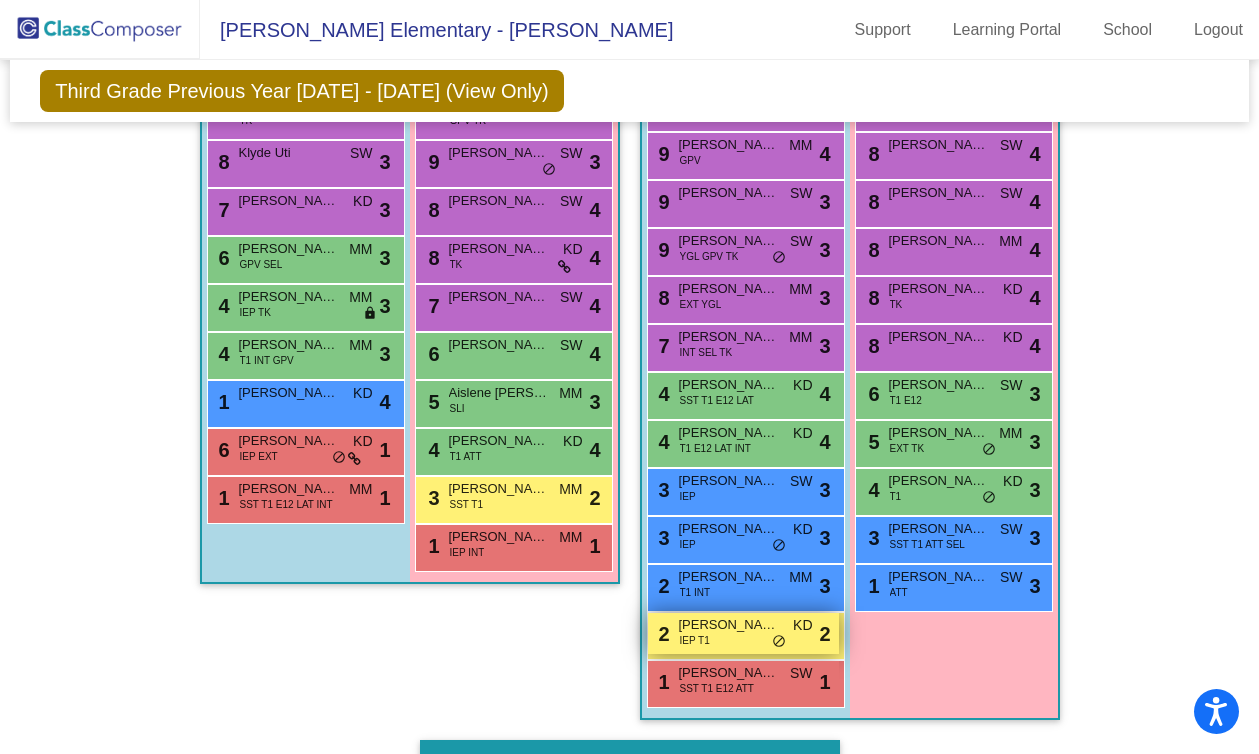 click on "Jacob Bumsted" at bounding box center (729, 625) 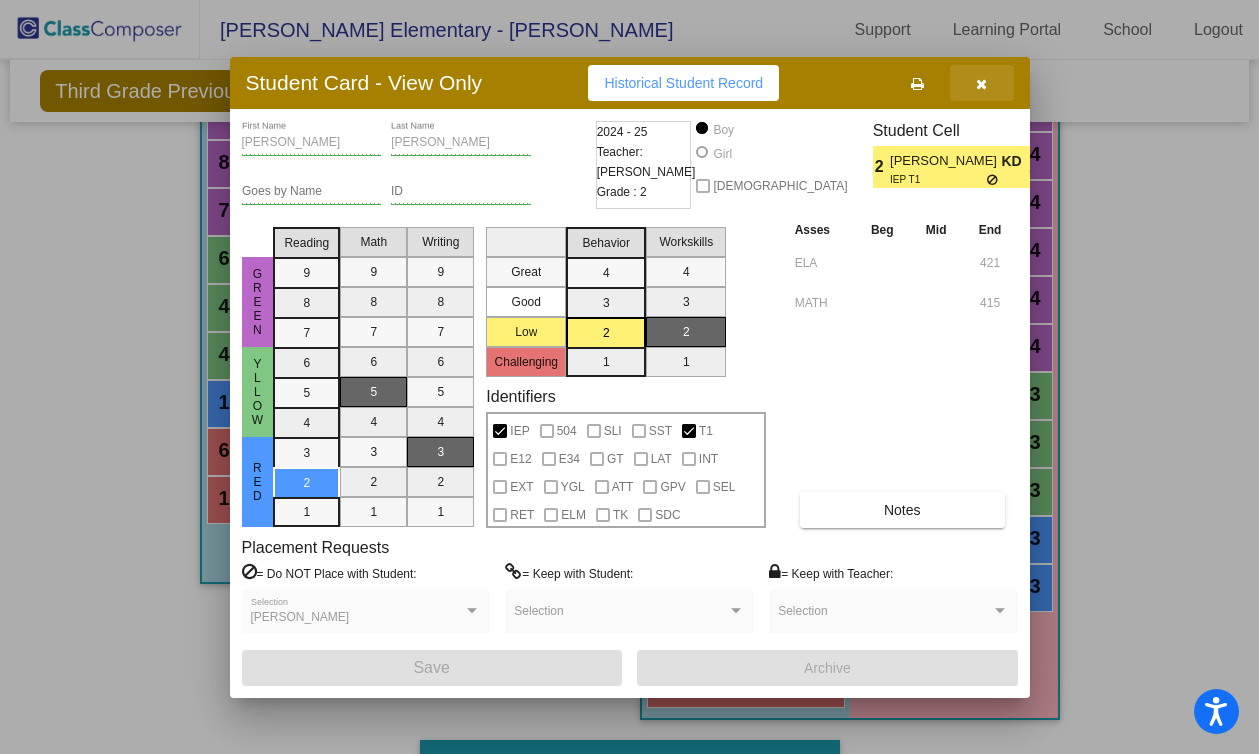 click at bounding box center (981, 84) 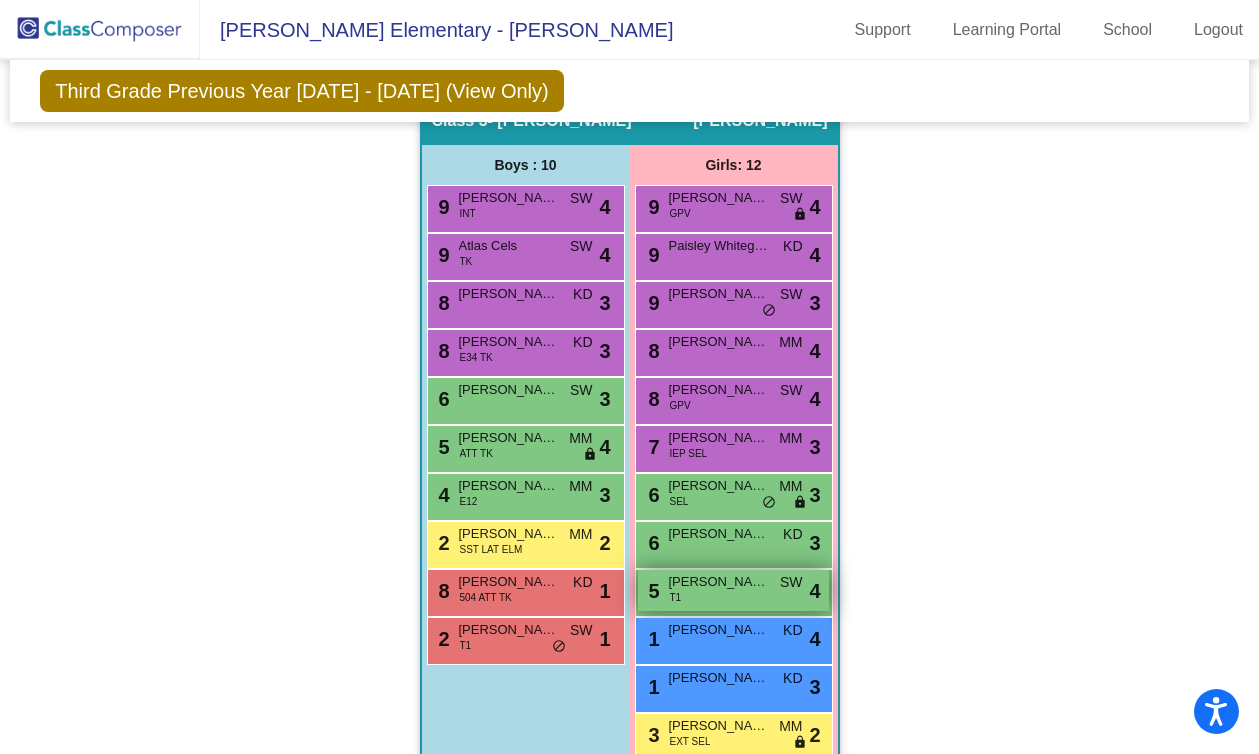 scroll, scrollTop: 1260, scrollLeft: 0, axis: vertical 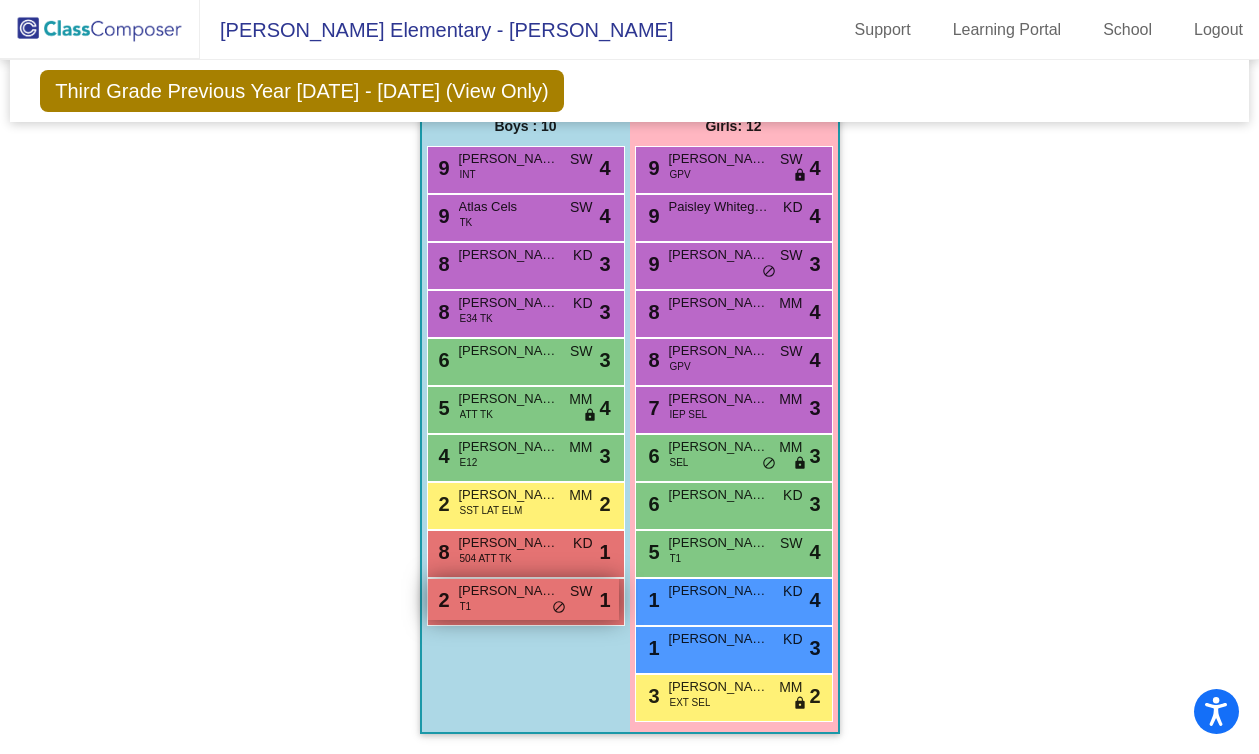 click on "Benicio Lopez" at bounding box center [509, 591] 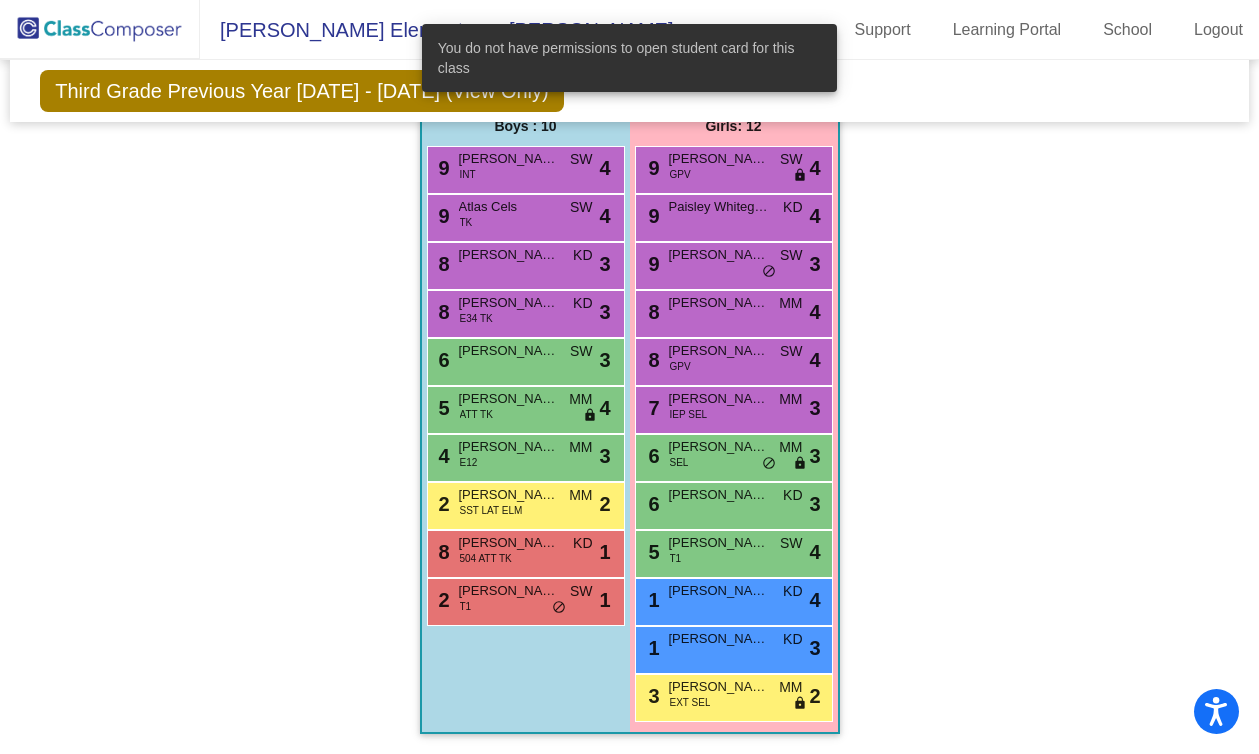 click on "Hallway   - Hallway Class  picture_as_pdf  Add Student  First Name Last Name Student Id  (Recommended)   Boy   Girl   Non Binary Add Close  Boys : 7  Catalan Elijah lock do_not_disturb_alt Diaz Elijah lock do_not_disturb_alt Kristopher Ephraim lock do_not_disturb_alt Levi Toscano lock do_not_disturb_alt Marco Gonzalez lock do_not_disturb_alt Rogers Wyatt lock do_not_disturb_alt Saavedra Elijah lock do_not_disturb_alt Girls: 8 Banks Zuri lock do_not_disturb_alt Butler Giuliana lock do_not_disturb_alt Chelsea Ruedas lock do_not_disturb_alt Esqueda Rylee lock do_not_disturb_alt Haven Fuller lock do_not_disturb_alt Jasmine Salazar Pineda lock do_not_disturb_alt Jordyn Pugh lock do_not_disturb_alt Leah Sullivan lock do_not_disturb_alt Class 1   - 3 MWIGGS  picture_as_pdf Michael Wiggs  Add Student  First Name Last Name Student Id  (Recommended)   Boy   Girl   Non Binary Add Close  Boys : 10  9 Adam Stevens GPV TK MM lock do_not_disturb_alt 4 9 Vince Ngo TK KD lock do_not_disturb_alt 3 8 Klyde Uti SW lock 3 7" 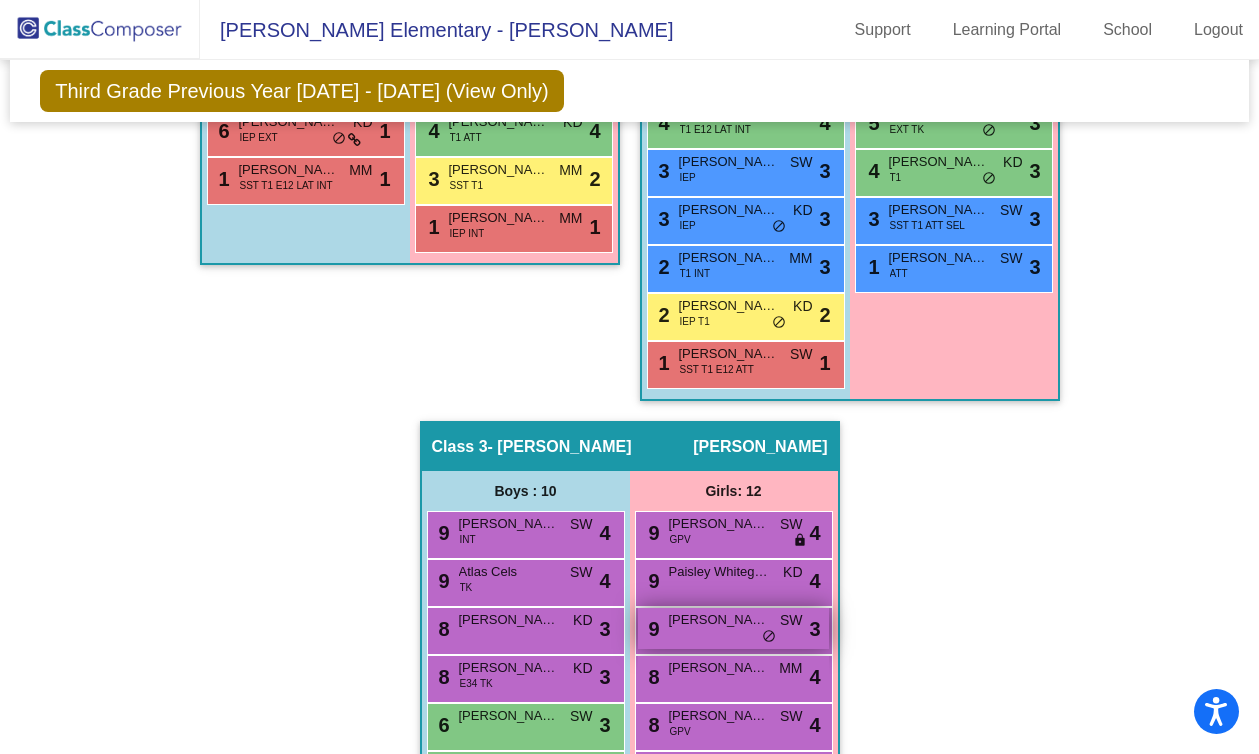 scroll, scrollTop: 886, scrollLeft: 0, axis: vertical 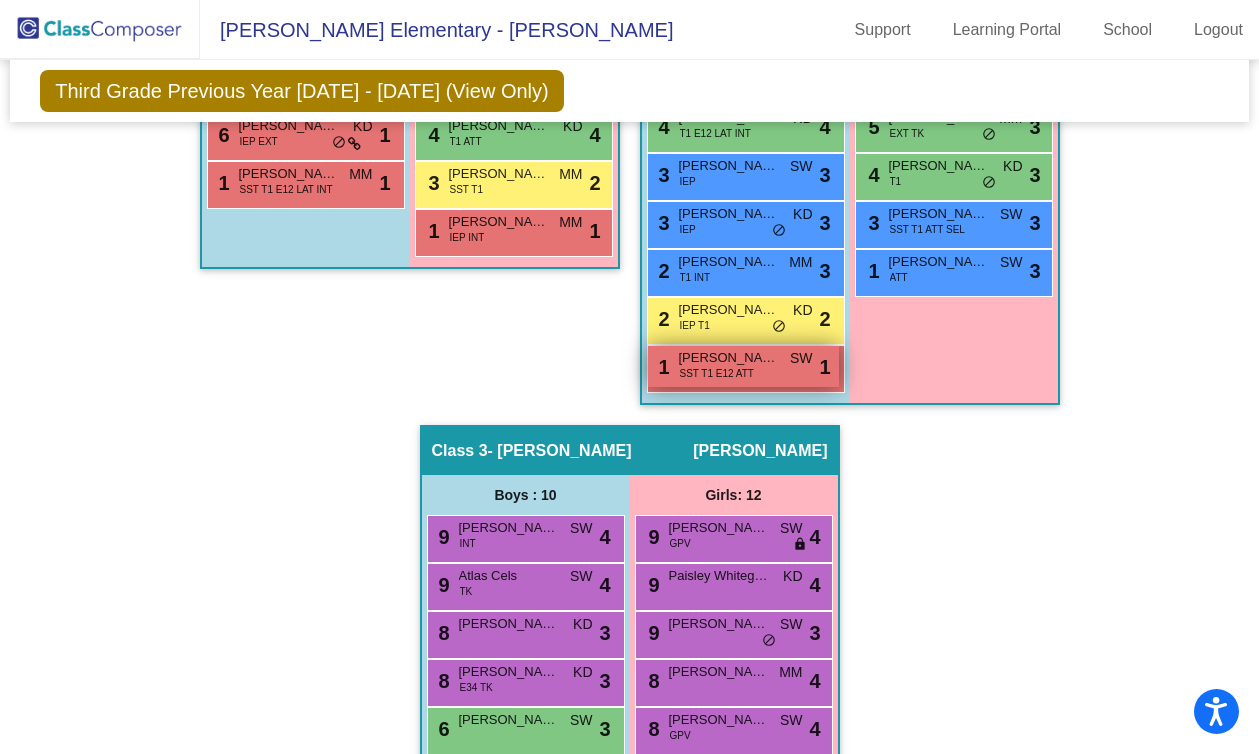 click on "Andrew Franco Tovar" at bounding box center [729, 358] 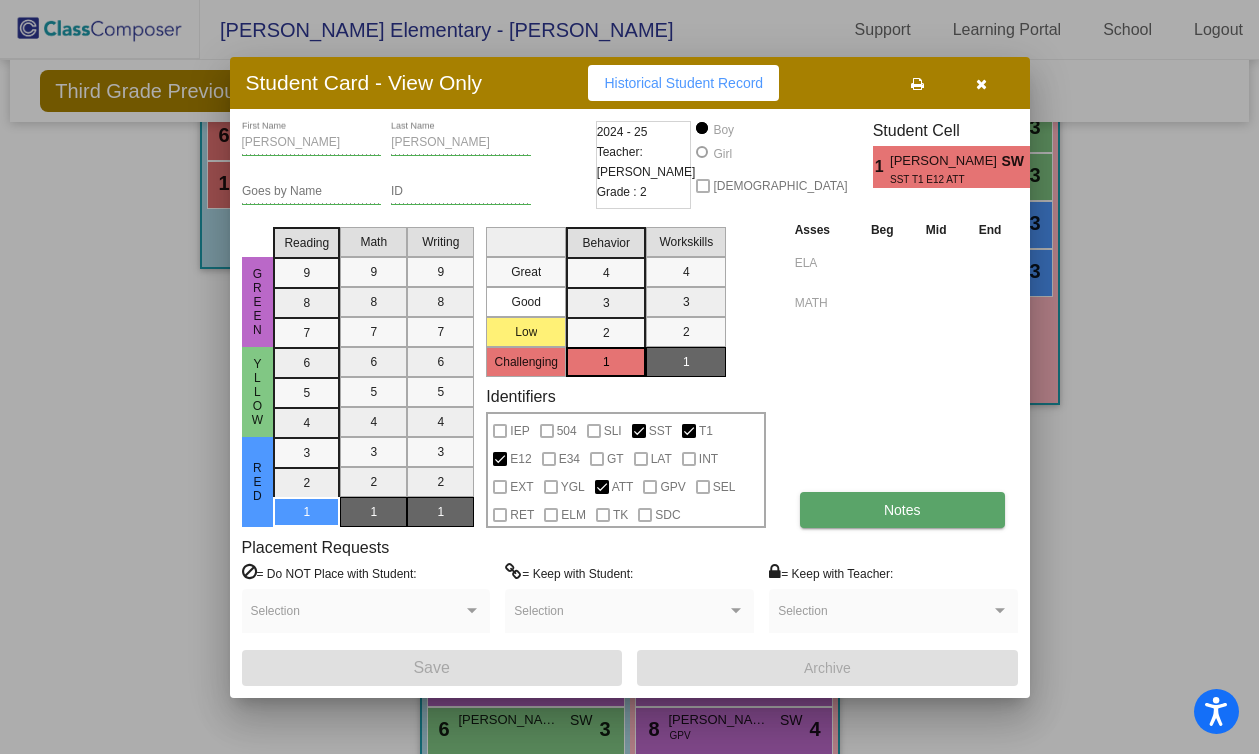click on "Notes" at bounding box center (902, 510) 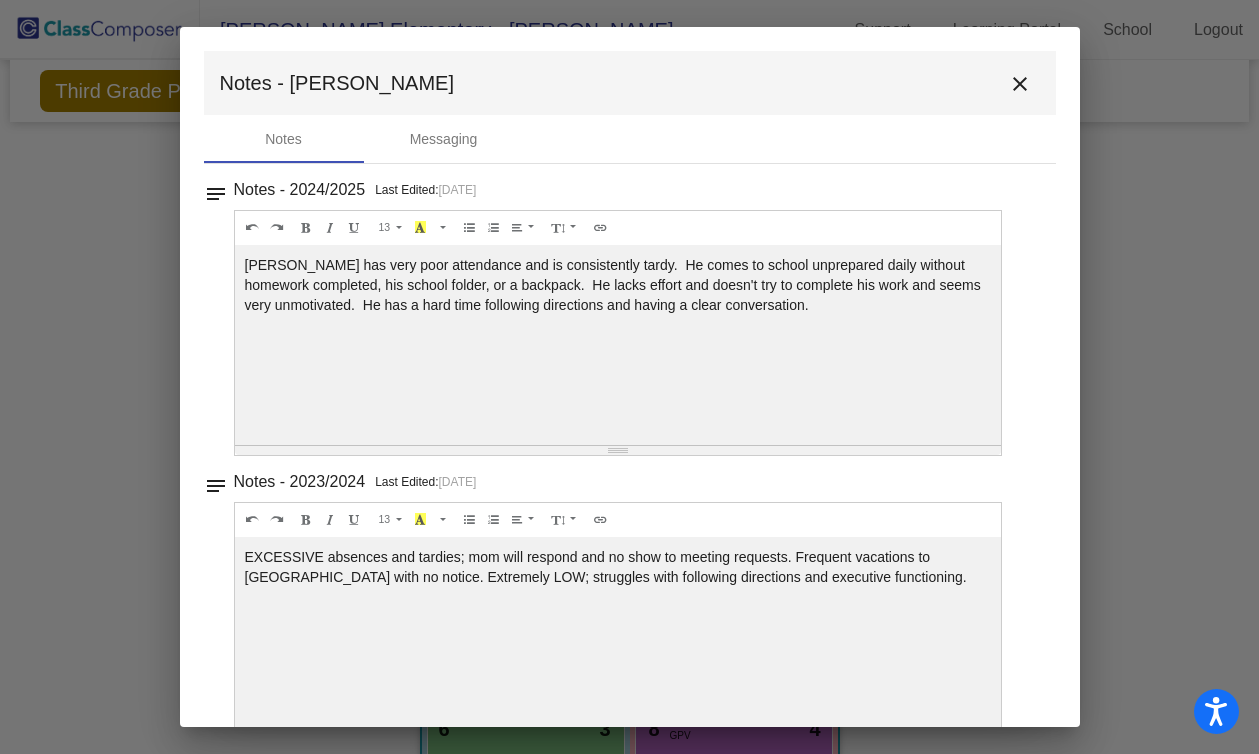 click on "close" at bounding box center (1020, 84) 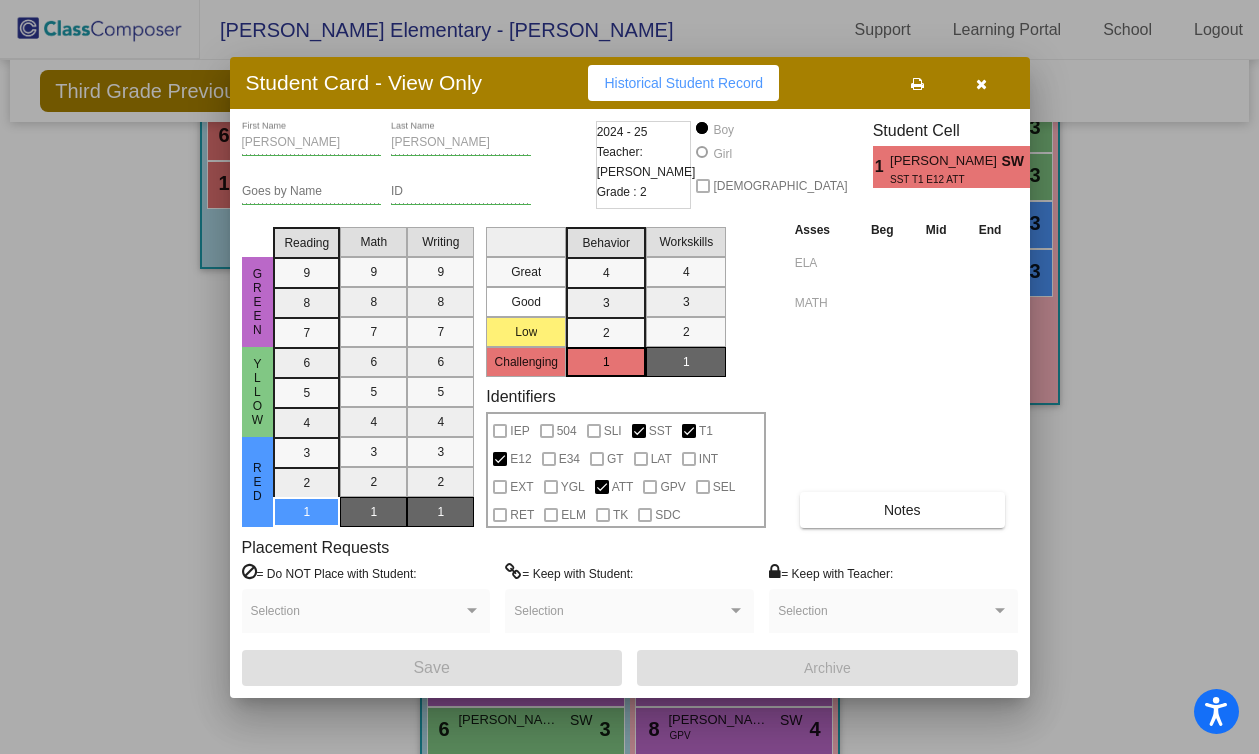 click at bounding box center (981, 84) 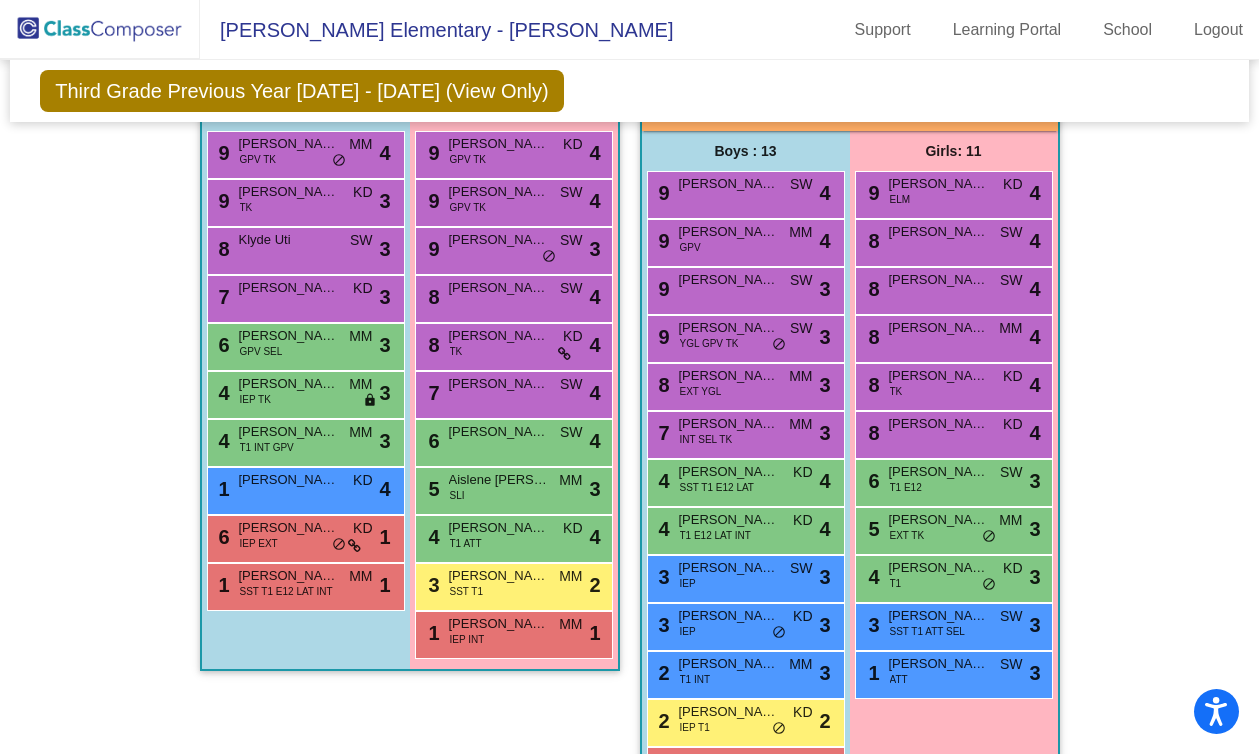 scroll, scrollTop: 481, scrollLeft: 0, axis: vertical 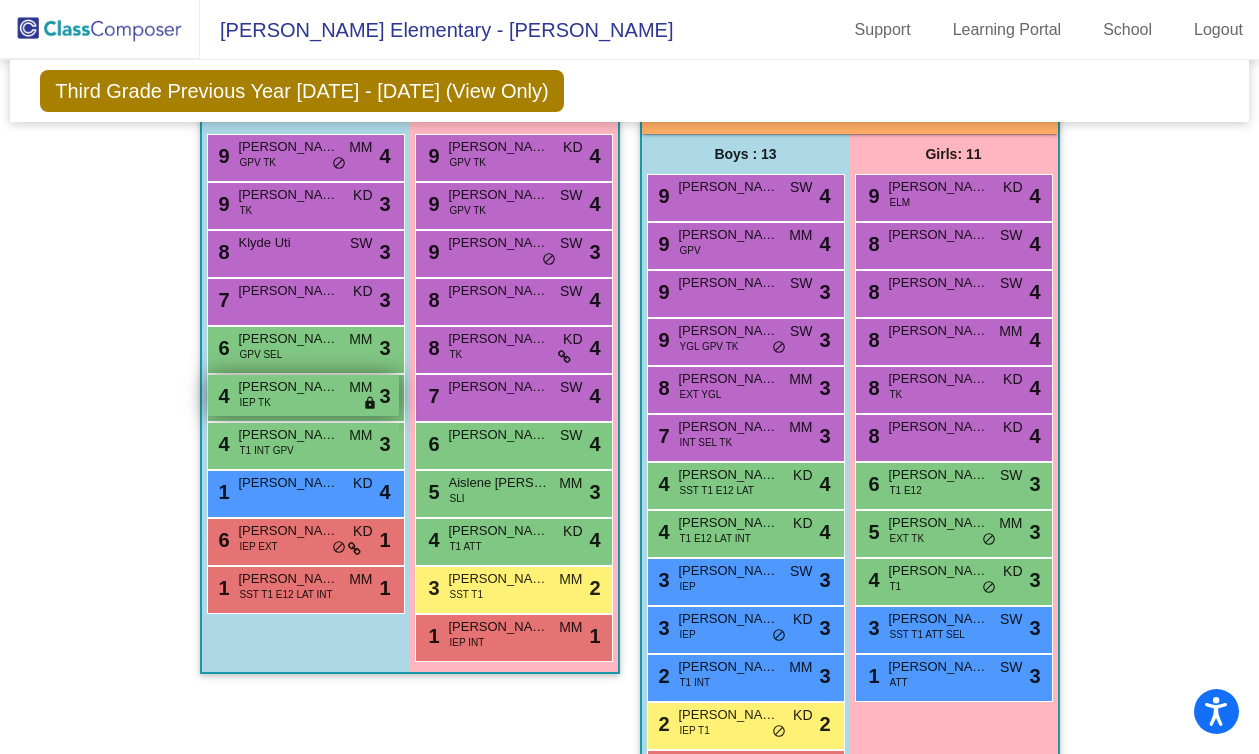 click on "Duncan Hubach" at bounding box center [289, 387] 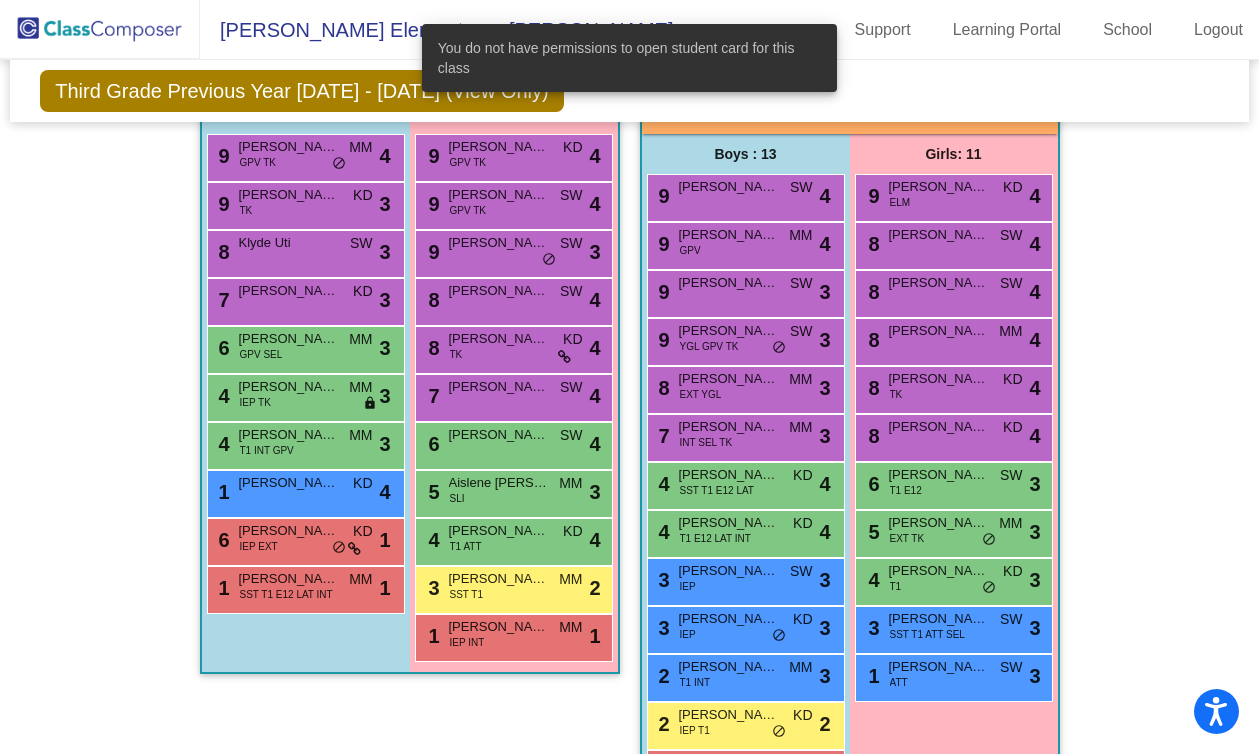 click on "Grade 3 Select Grade  Third Grade Previous Year 2024 - 2025 (View Only)  Add, Move, or Retain Students Off   On  Incoming   Digital Data Wall    Display Scores for Years:   2024 - 2025   2025 - 2026  Grade/Archive Students in Table View   Download   New Small Group   Saved Small Group   Notes   Download Class List   Import Students   New Small Group   Saved Small Group  Display Scores for Years:   2024 - 2025   2025 - 2026 Display Assessments: ELA MATH Students Academics Life Skills  Last Teacher  Placement  Identified  Total Boys Girls  Read.   Math   Writ.   Behav.   Work Sk.   SW   MM   KD   IEP   504   SLI   SST   T1   E12   E34   GT   LAT   INT   EXT   YGL   ATT   GPV   SEL   RET   ELM   TK   SDC  Hallway  visibility_off  15 7 8                 0   0   0   0   0   0   0   0   0   0   0   0   0   0   0   0   0   0   0   0   0   0   0   0   0  Class 1  visibility  21 10 11  5.90   5.29   5.33   3.10   2.86   6   8   7   3   2   1   3   0   1   2   4   1   0   0   1   3   1   0   1   5   1   0   0   6" 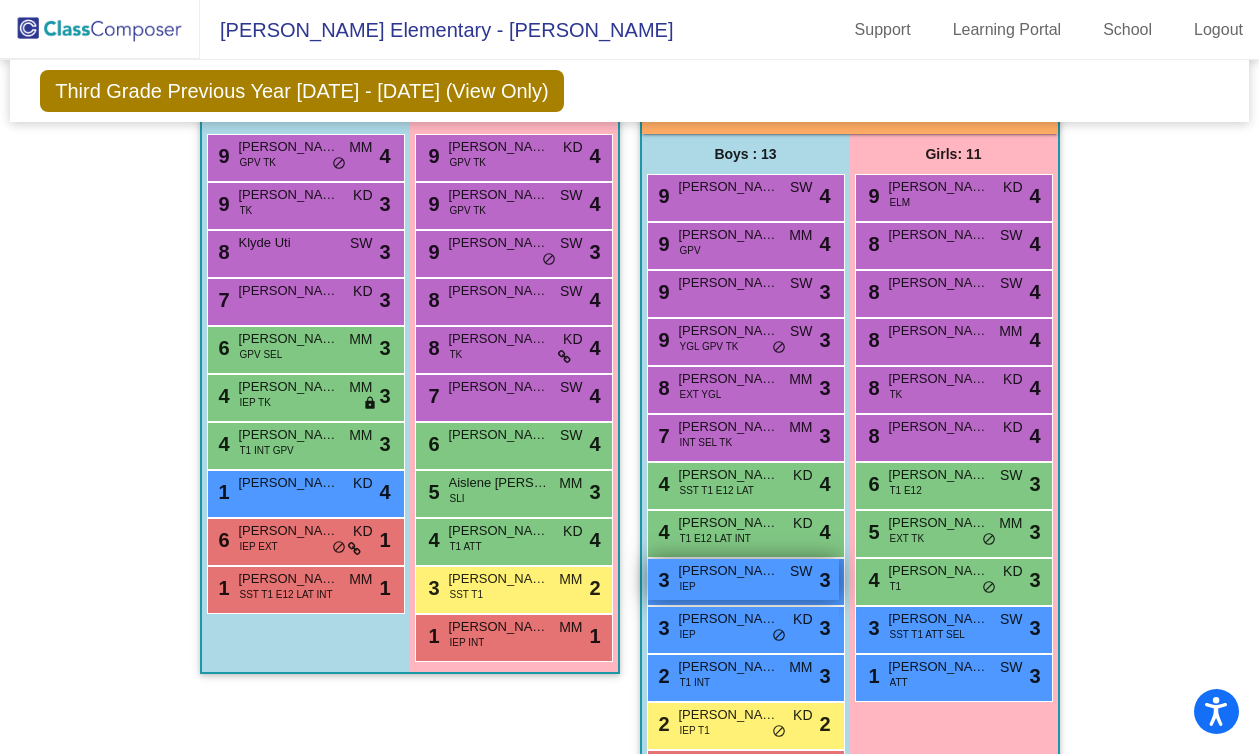 click on "Elias Jimenez" at bounding box center [729, 571] 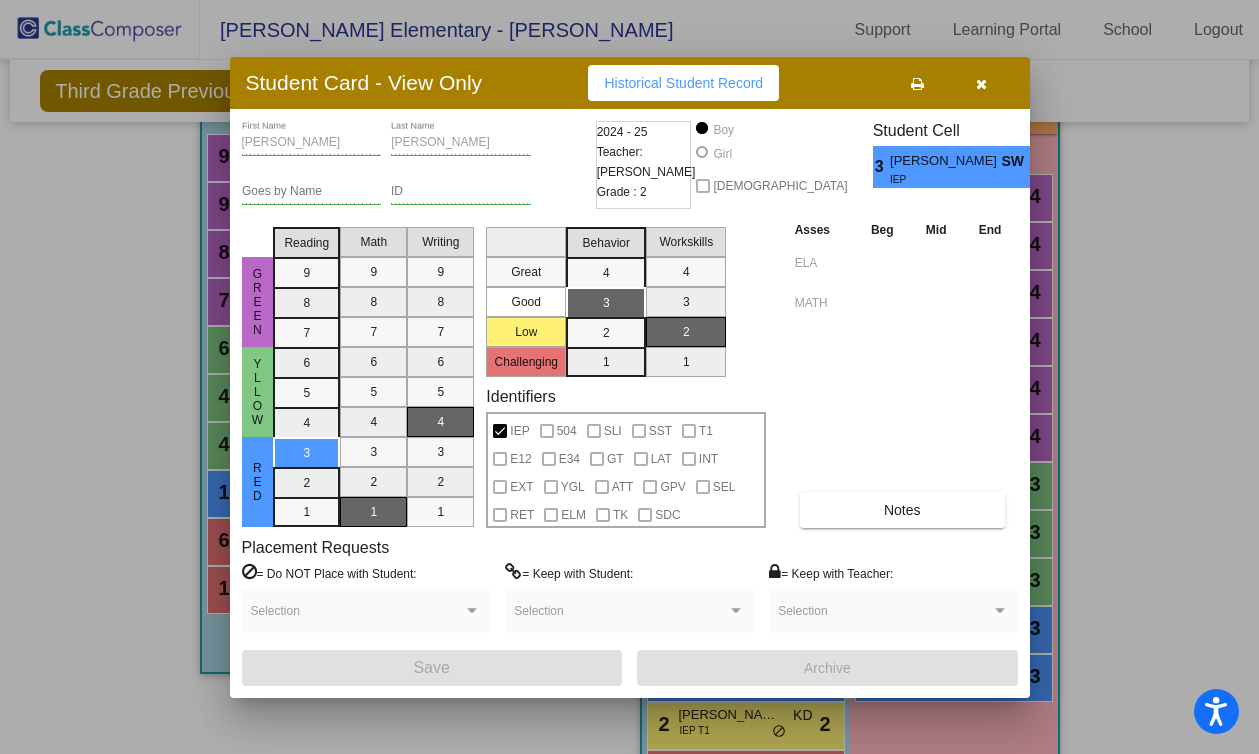click at bounding box center (981, 84) 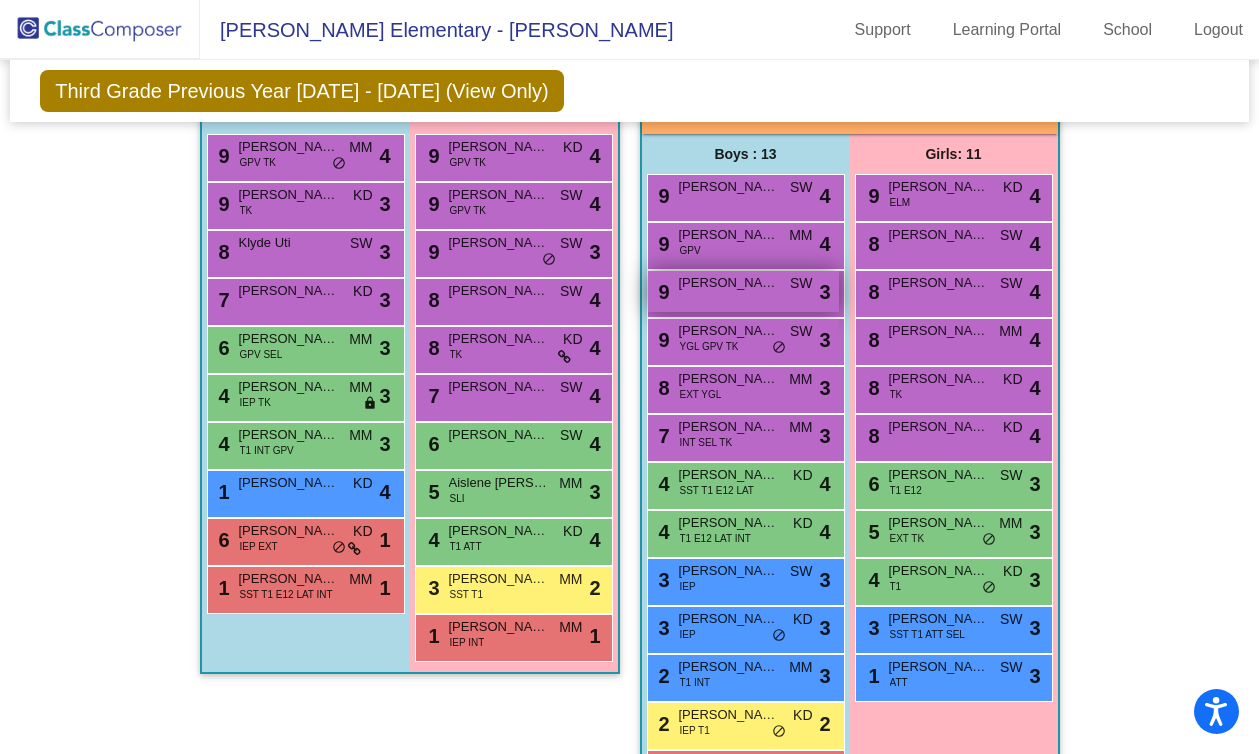 click on "Husain Ahmad" at bounding box center (729, 283) 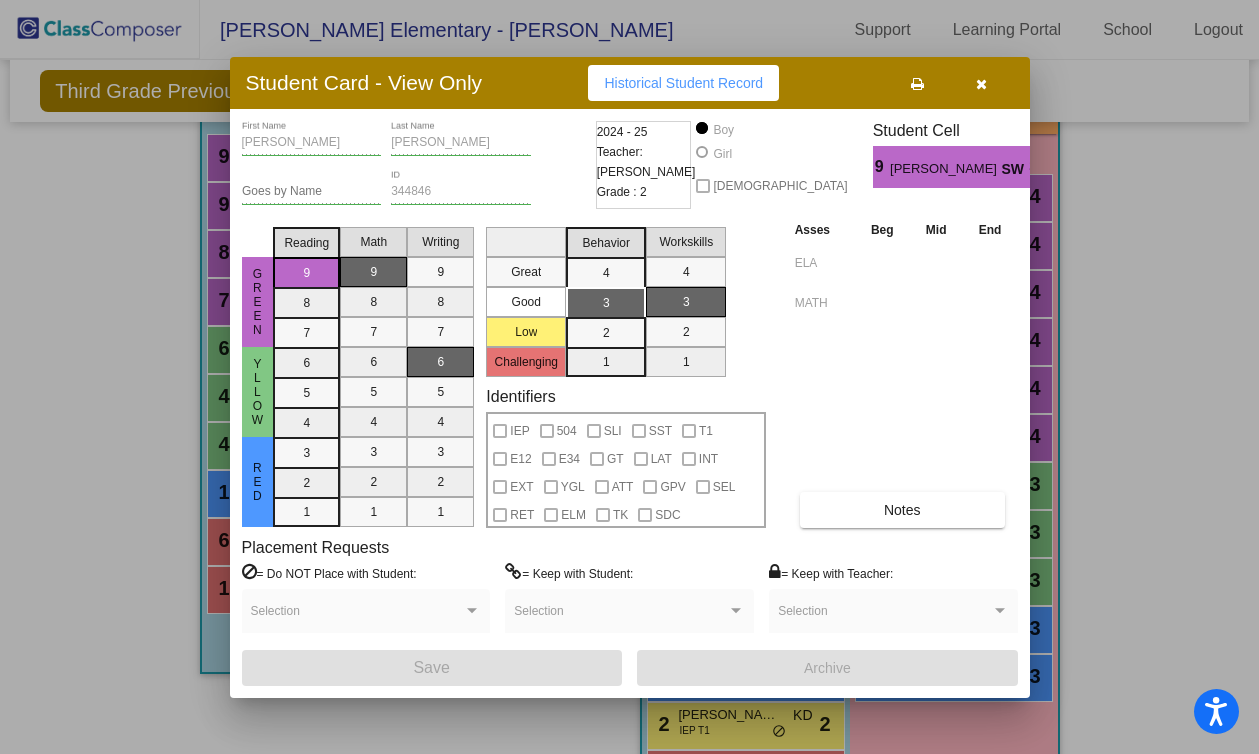 click at bounding box center [981, 84] 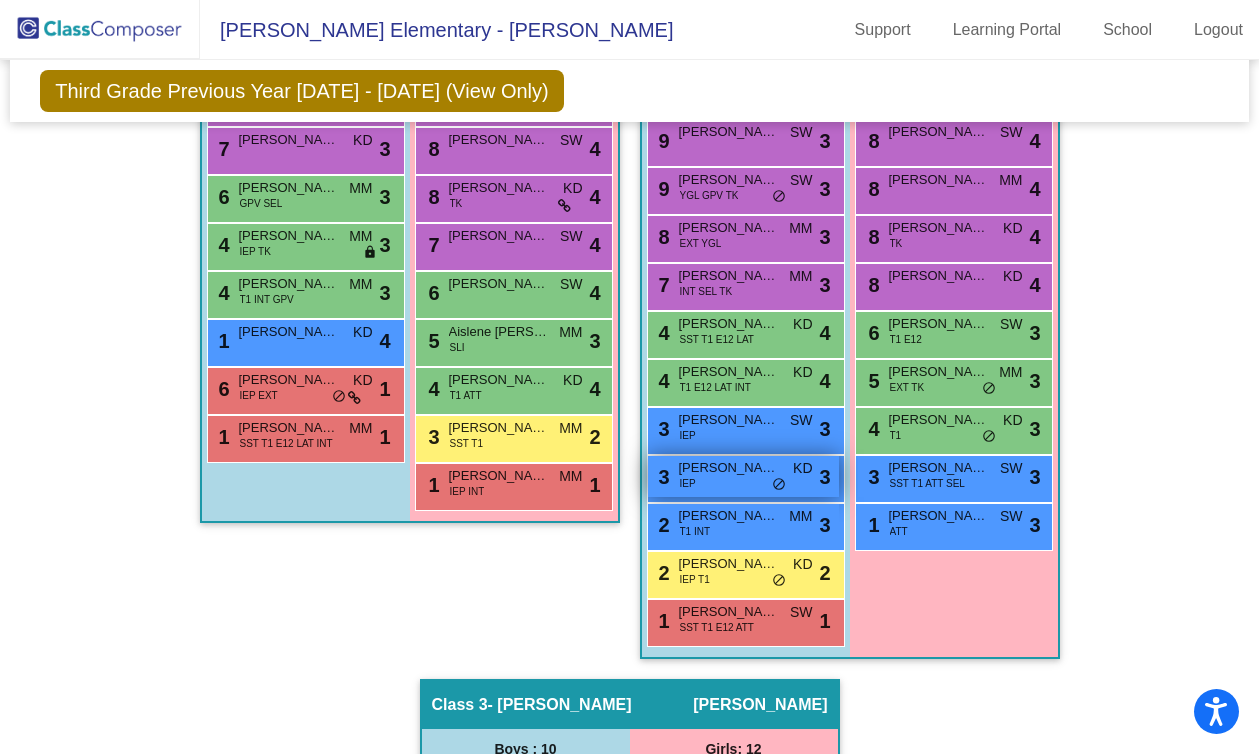 scroll, scrollTop: 633, scrollLeft: 0, axis: vertical 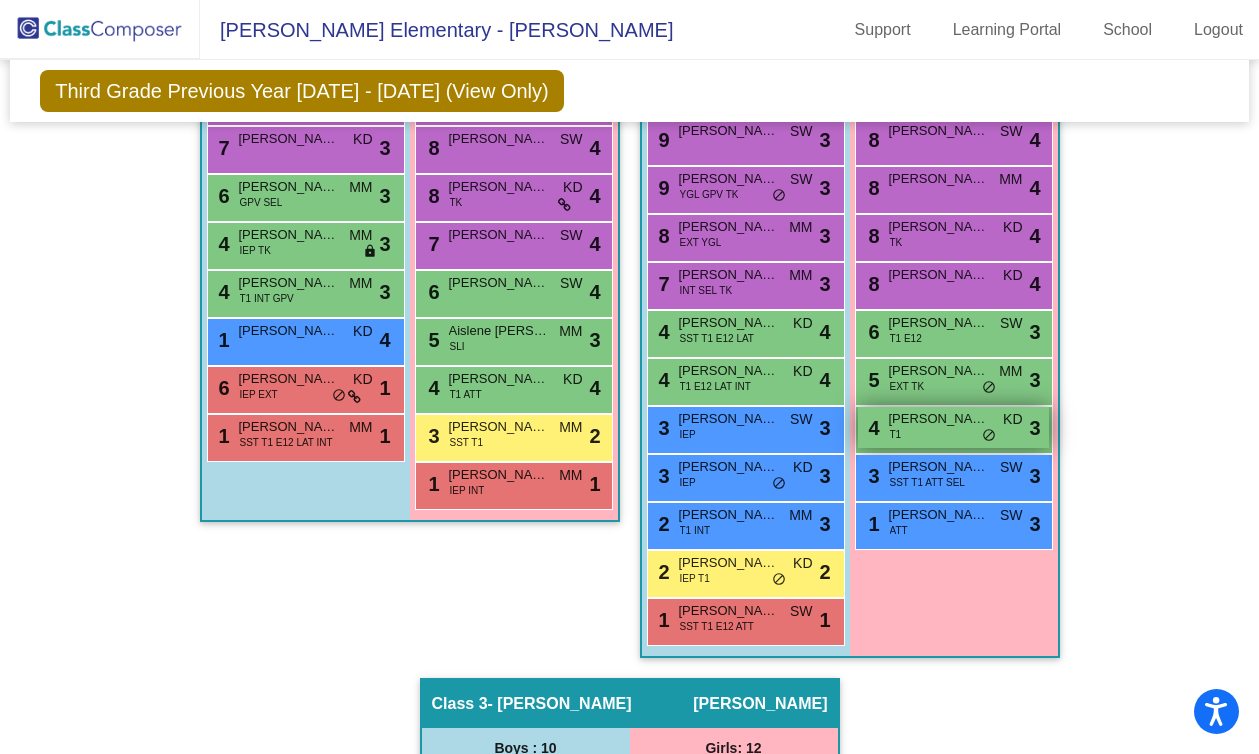 click on "Calianna Adame" at bounding box center (939, 419) 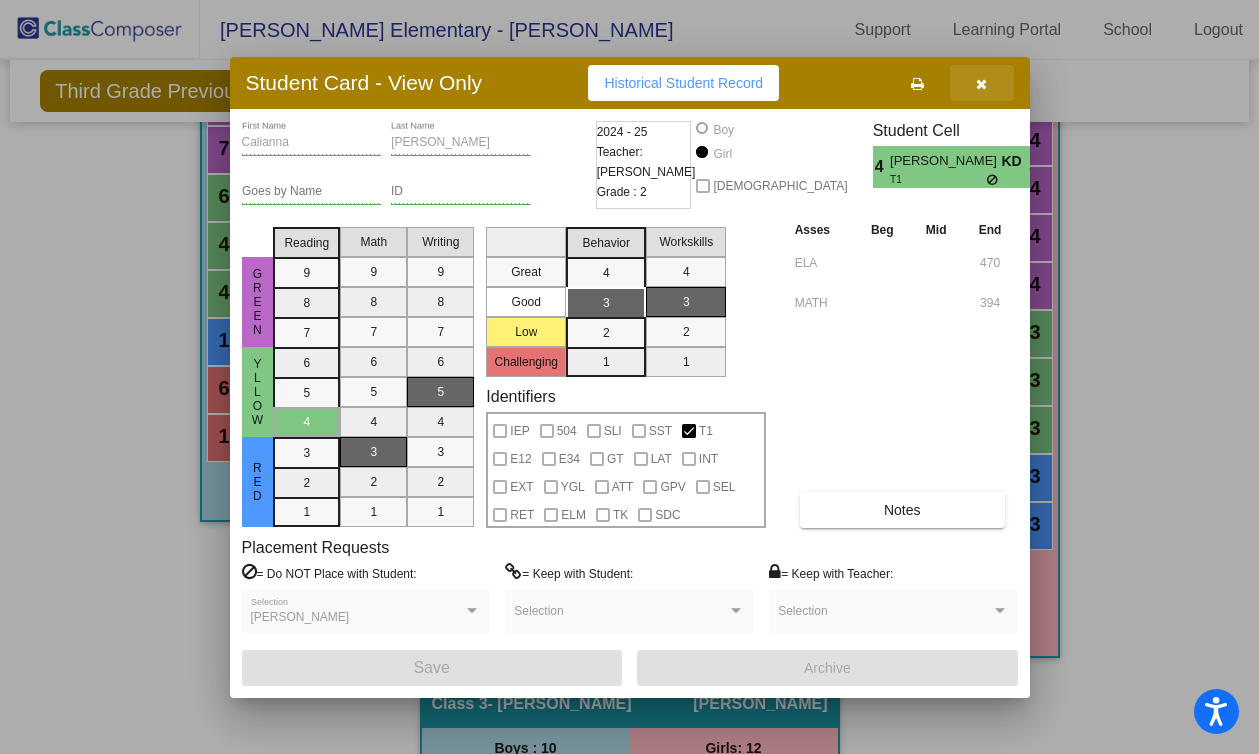 click at bounding box center (981, 84) 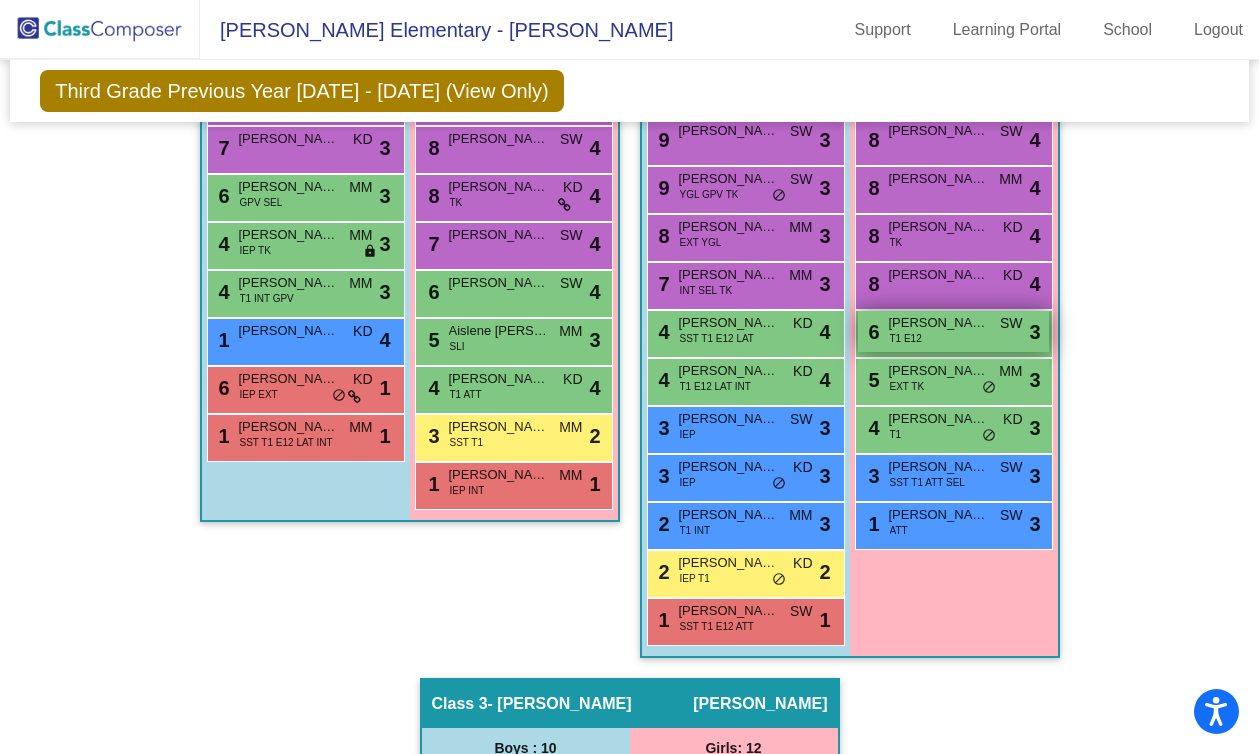 click on "6 Adalynn Torres T1 E12 SW lock do_not_disturb_alt 3" at bounding box center (953, 331) 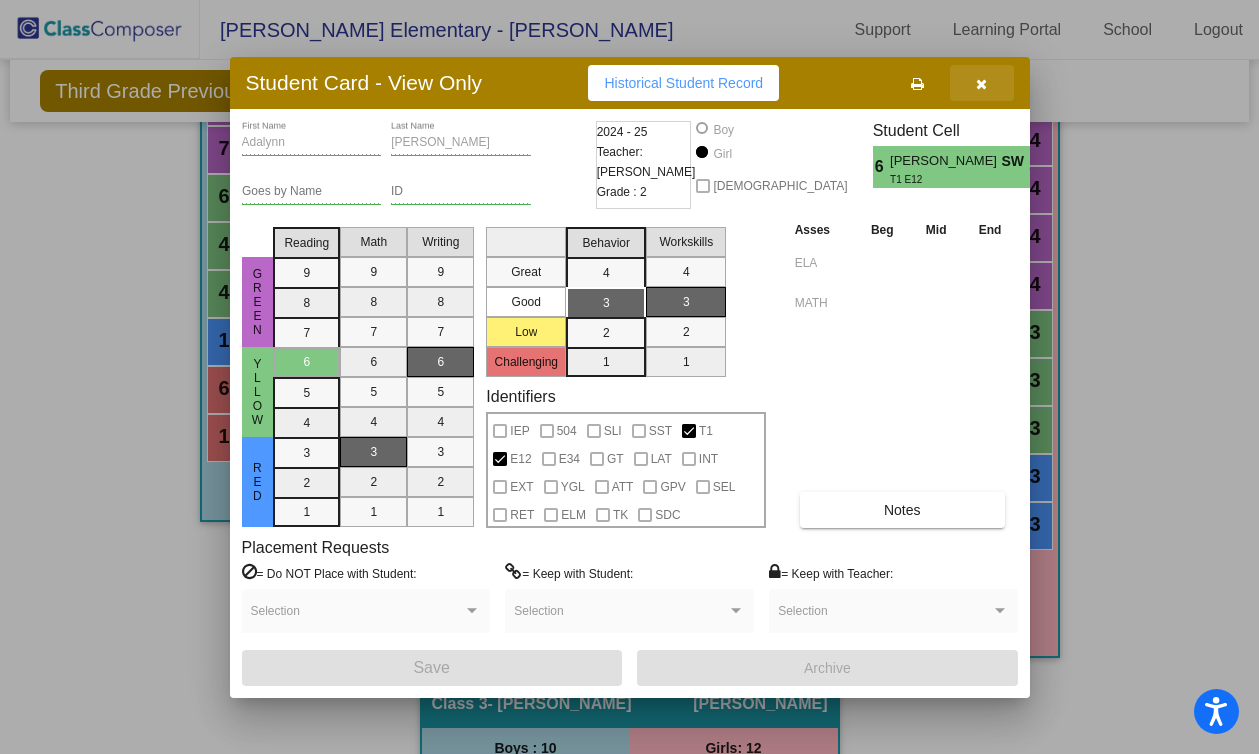 click at bounding box center [981, 84] 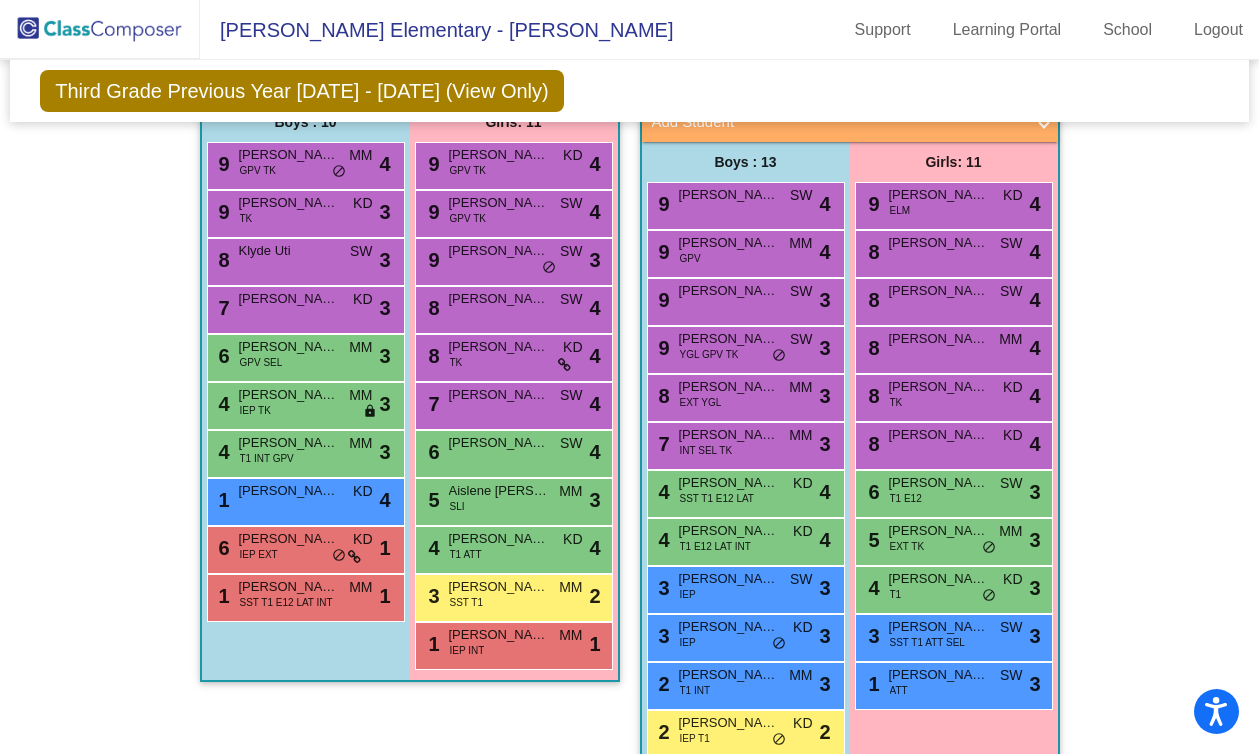 scroll, scrollTop: 477, scrollLeft: 0, axis: vertical 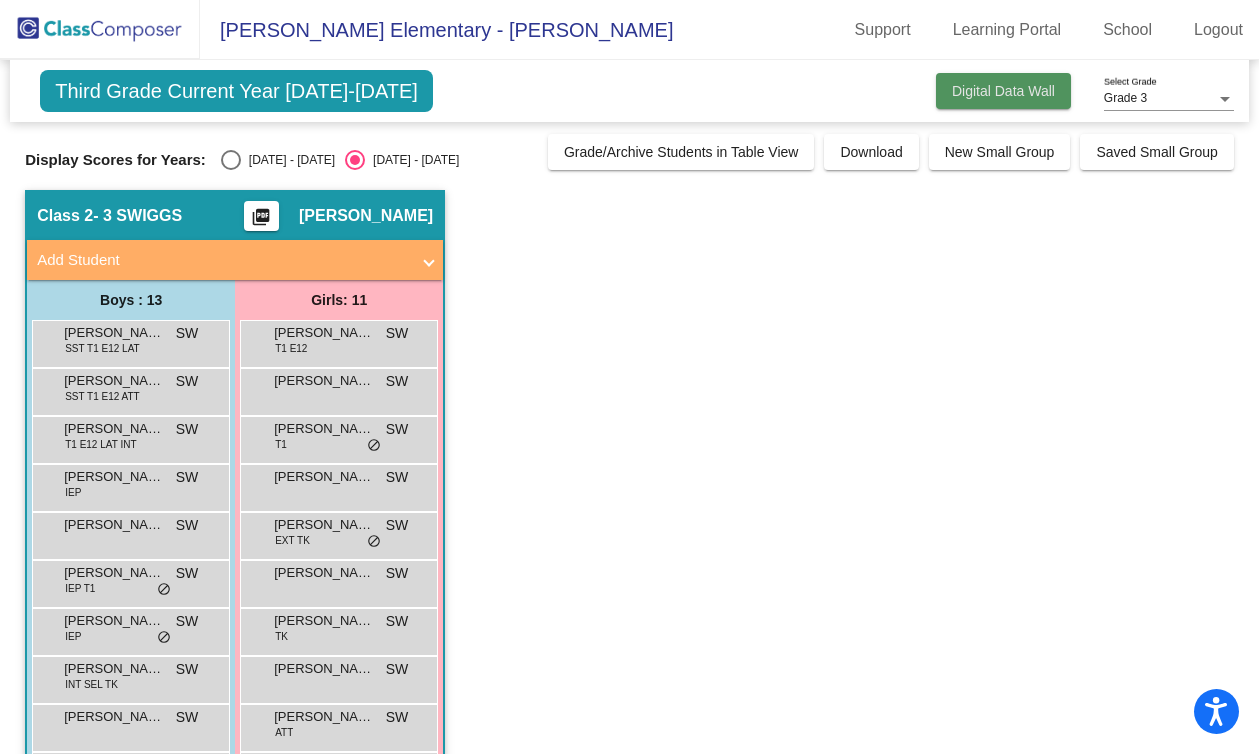 click on "Digital Data Wall" 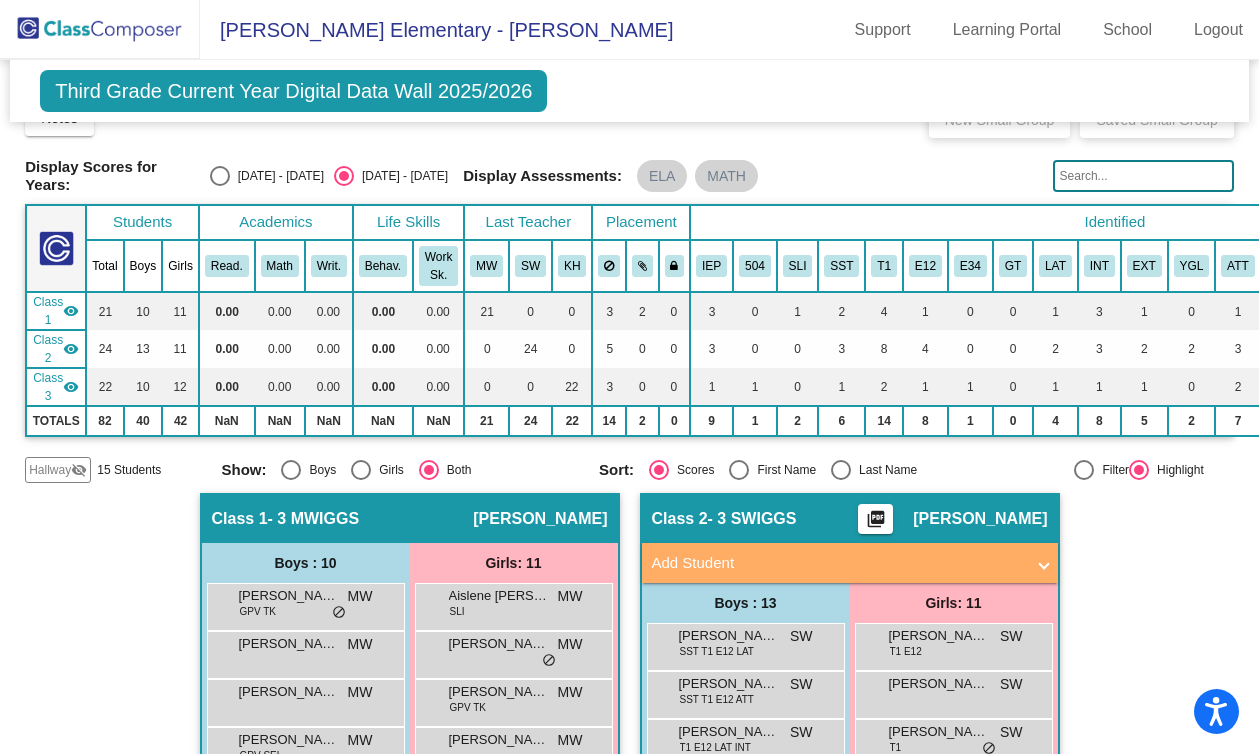scroll, scrollTop: 0, scrollLeft: 0, axis: both 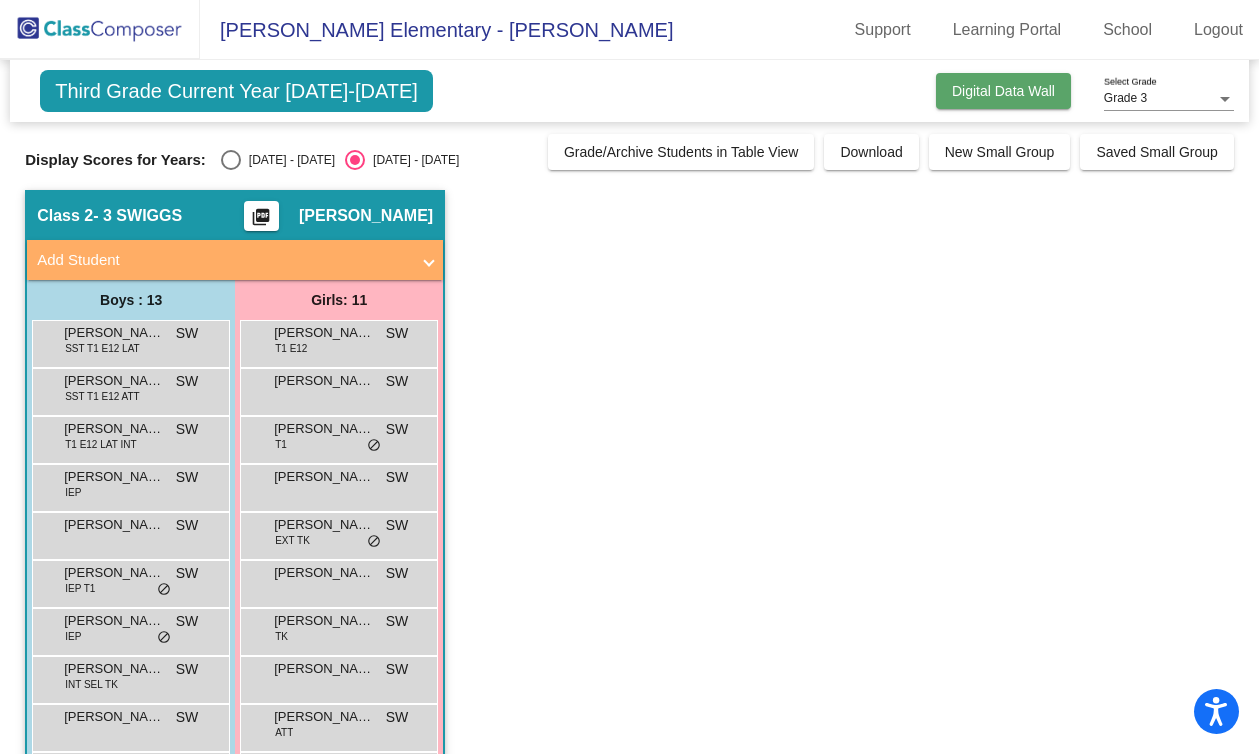 click on "Digital Data Wall" 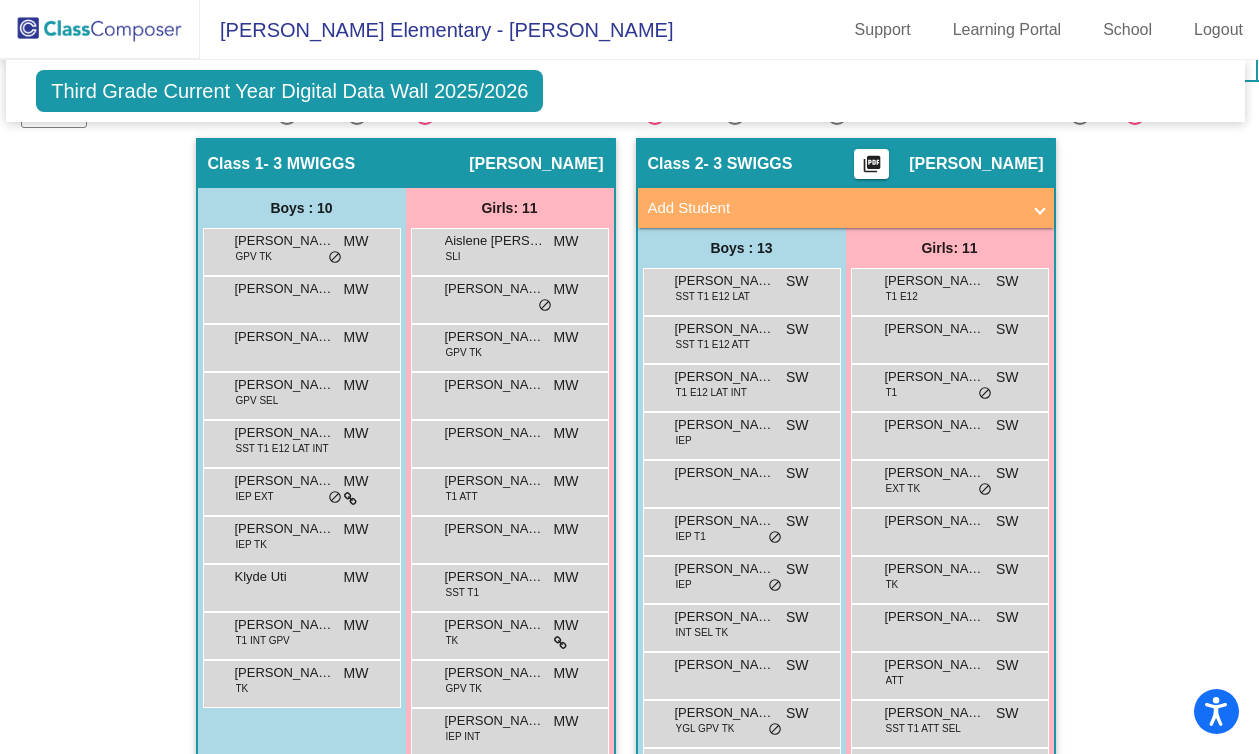 scroll, scrollTop: 405, scrollLeft: 4, axis: both 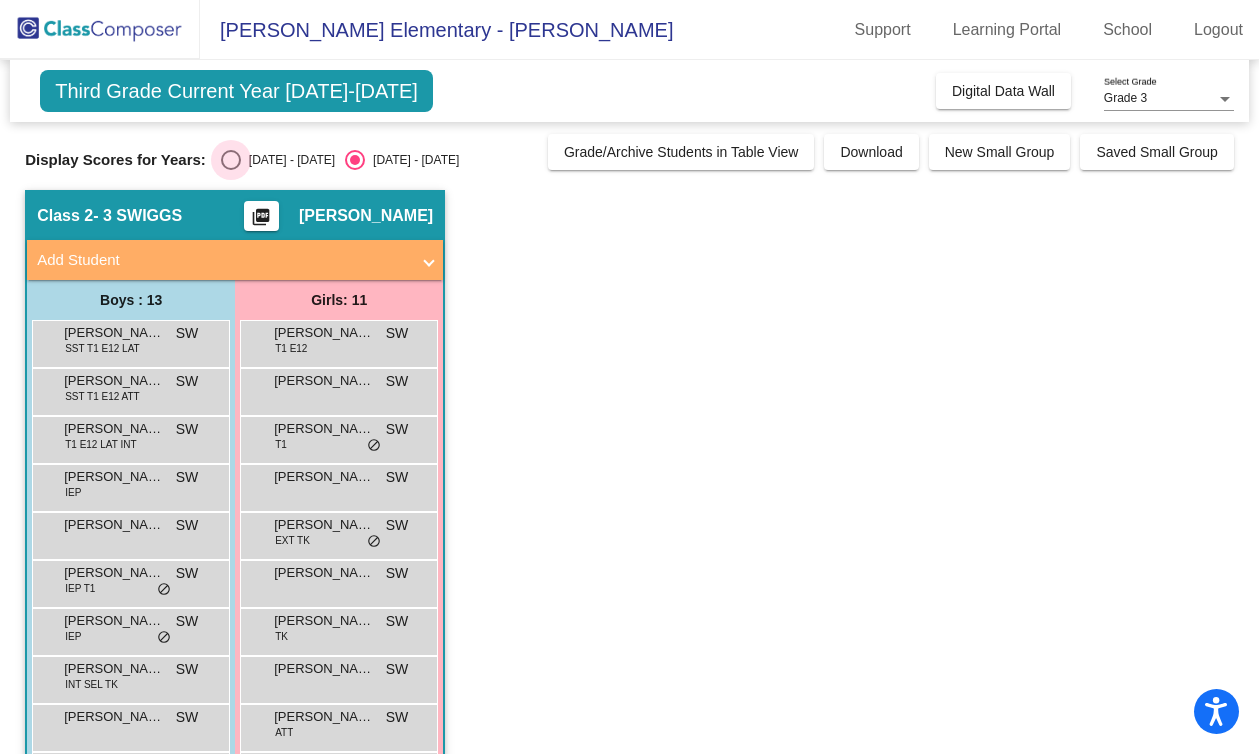 click at bounding box center (231, 160) 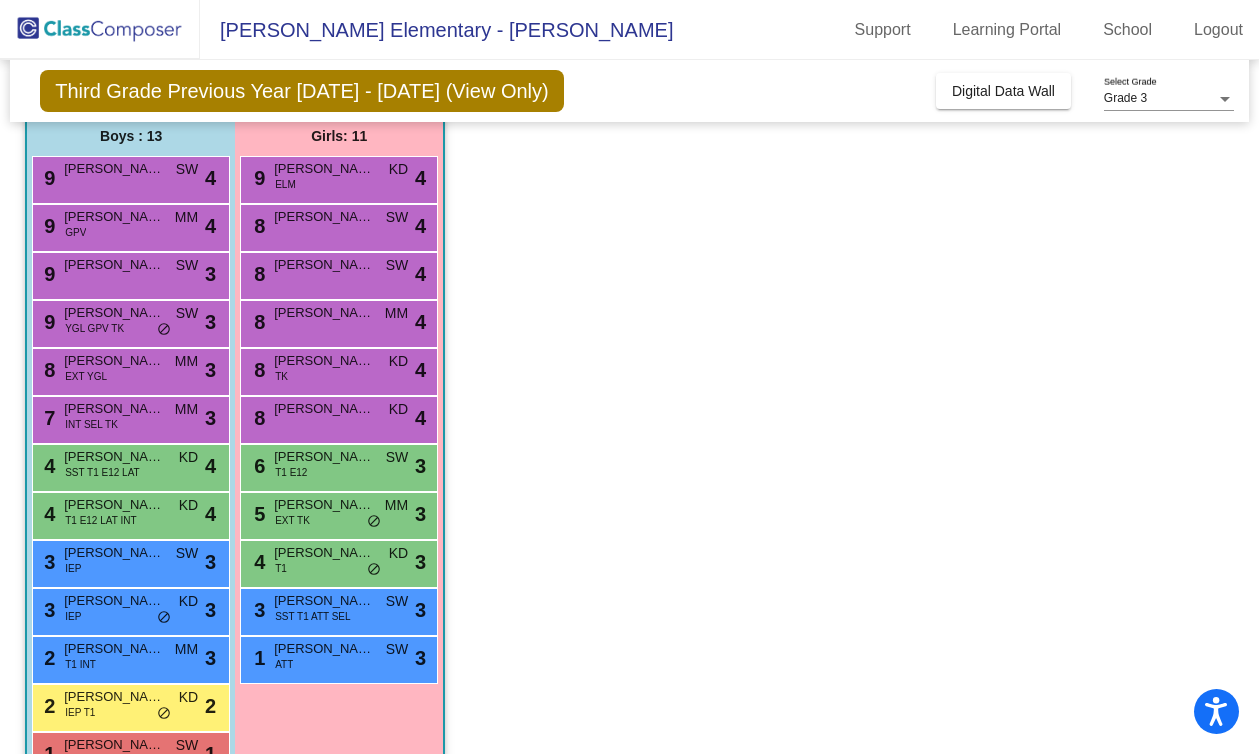 scroll, scrollTop: 222, scrollLeft: 0, axis: vertical 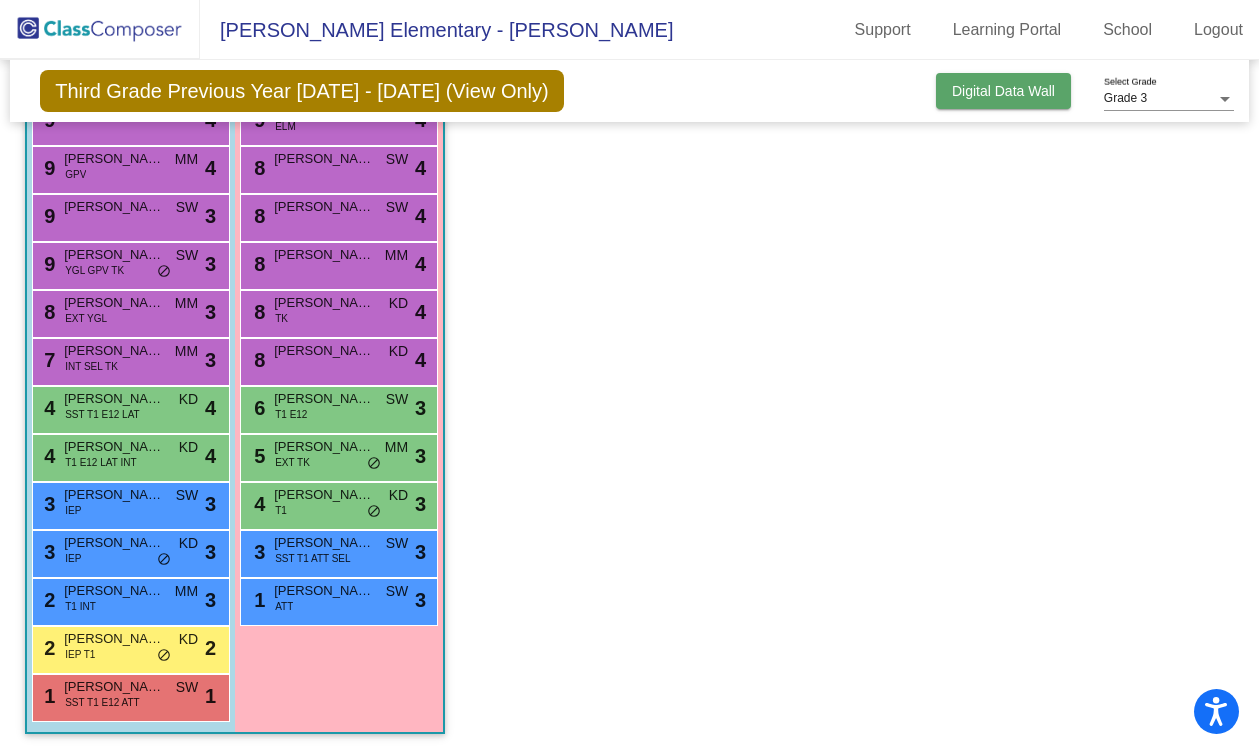 click on "Digital Data Wall" 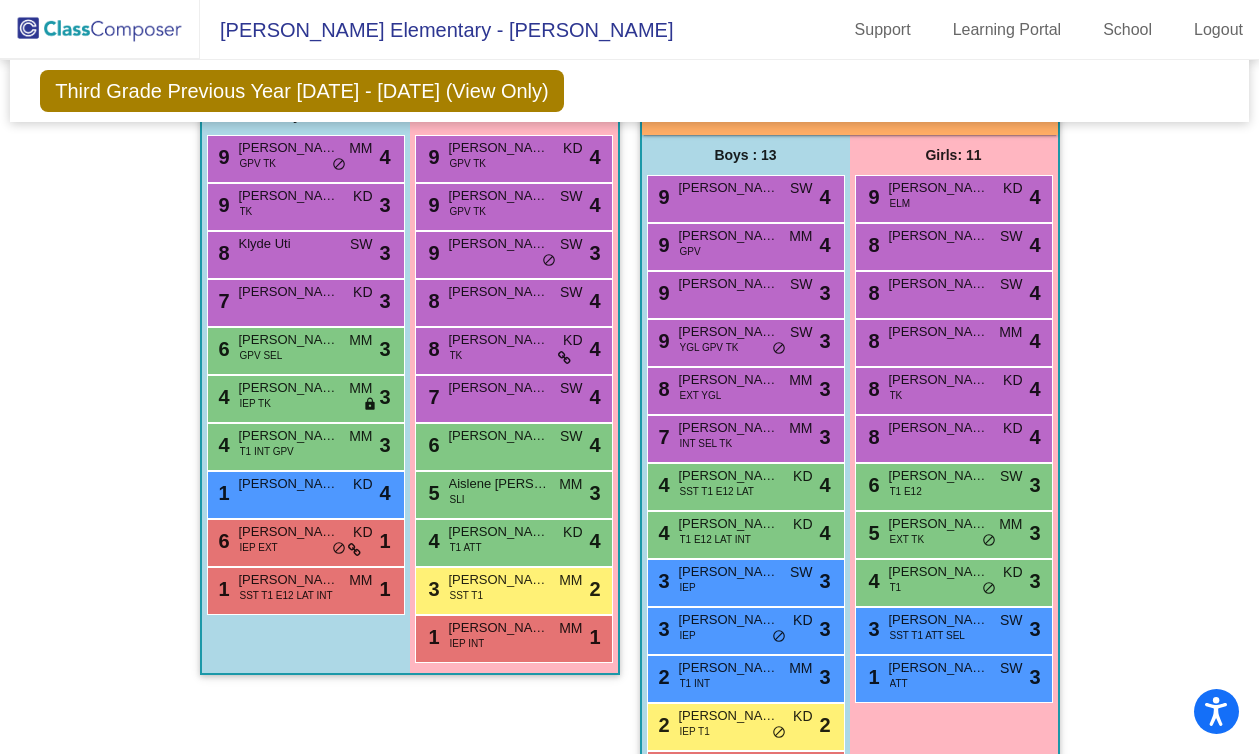 scroll, scrollTop: 476, scrollLeft: 0, axis: vertical 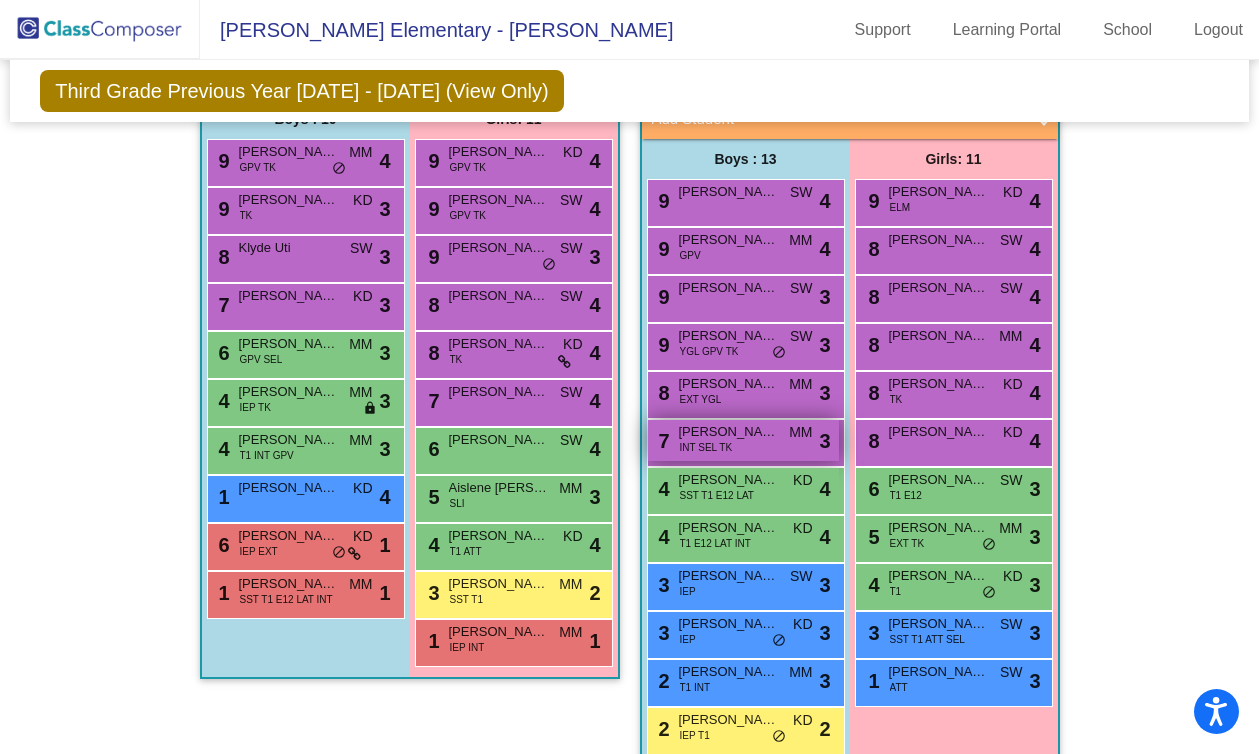 click on "Nathan Cisneros Vazquez" at bounding box center [729, 432] 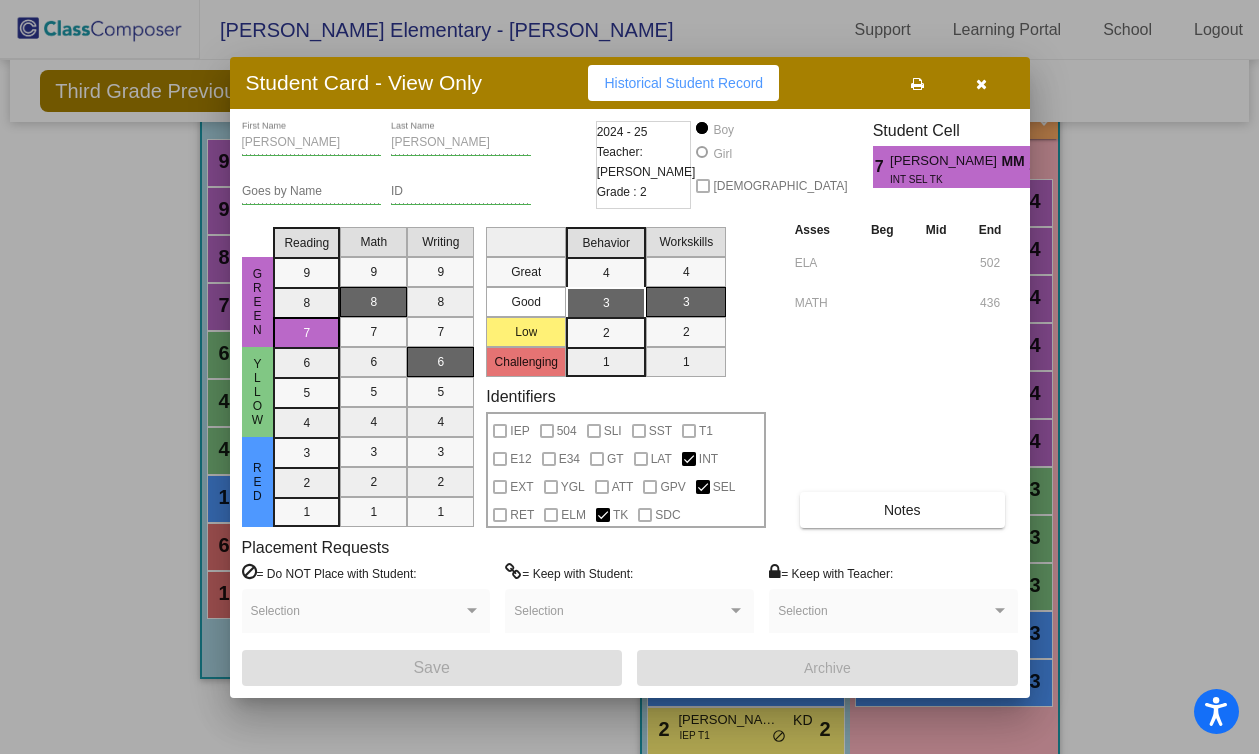 click at bounding box center (981, 84) 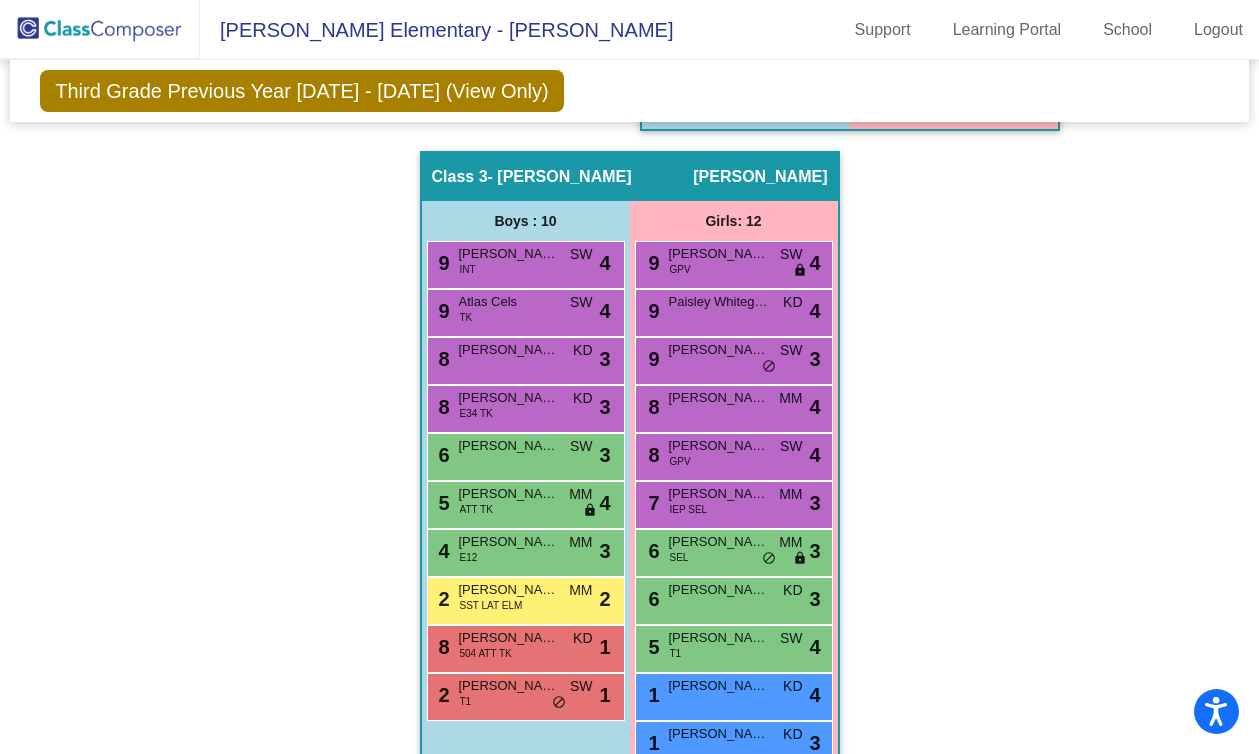 scroll, scrollTop: 1260, scrollLeft: 0, axis: vertical 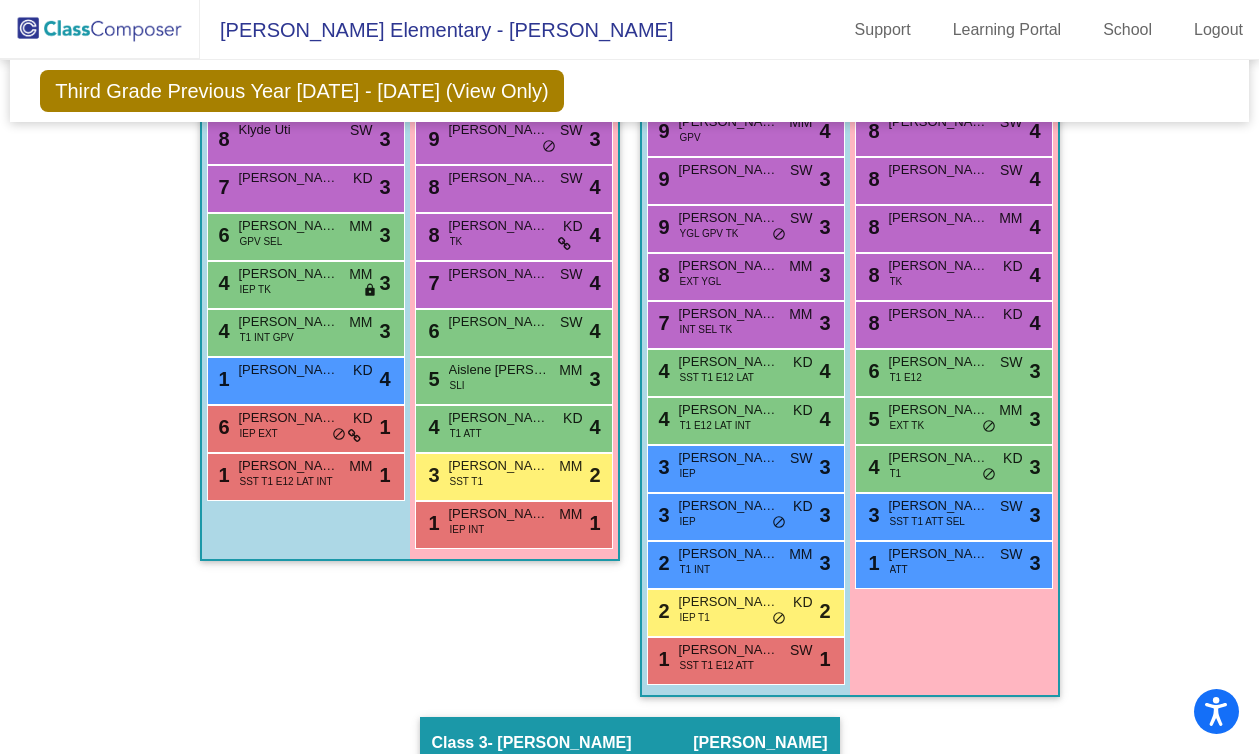 click on "Hallway   - Hallway Class  picture_as_pdf  Add Student  First Name Last Name Student Id  (Recommended)   Boy   Girl   Non Binary Add Close  Boys : 7  Catalan Elijah lock do_not_disturb_alt Diaz Elijah lock do_not_disturb_alt Kristopher Ephraim lock do_not_disturb_alt Levi Toscano lock do_not_disturb_alt Marco Gonzalez lock do_not_disturb_alt Rogers Wyatt lock do_not_disturb_alt Saavedra Elijah lock do_not_disturb_alt Girls: 8 Banks Zuri lock do_not_disturb_alt Butler Giuliana lock do_not_disturb_alt Chelsea Ruedas lock do_not_disturb_alt Esqueda Rylee lock do_not_disturb_alt Haven Fuller lock do_not_disturb_alt Jasmine Salazar Pineda lock do_not_disturb_alt Jordyn Pugh lock do_not_disturb_alt Leah Sullivan lock do_not_disturb_alt Class 1   - 3 MWIGGS  picture_as_pdf Michael Wiggs  Add Student  First Name Last Name Student Id  (Recommended)   Boy   Girl   Non Binary Add Close  Boys : 10  9 Adam Stevens GPV TK MM lock do_not_disturb_alt 4 9 Vince Ngo TK KD lock do_not_disturb_alt 3 8 Klyde Uti SW lock 3 7" 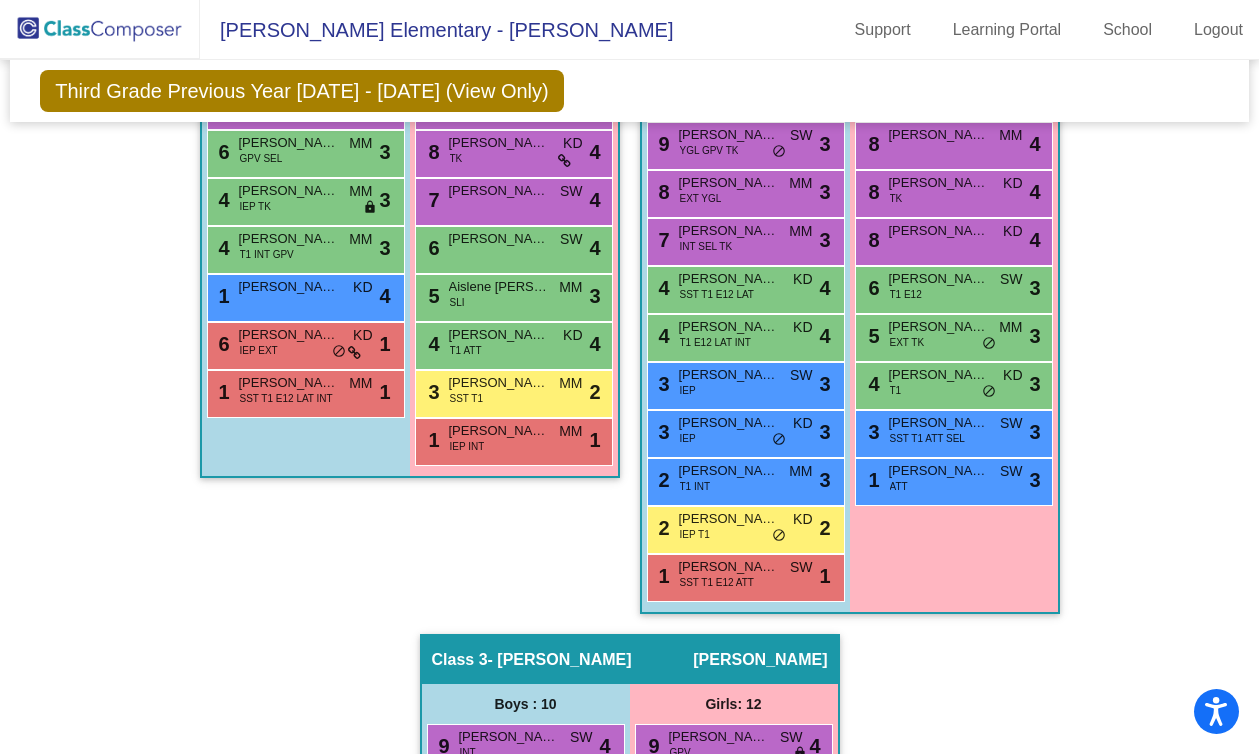 scroll, scrollTop: 685, scrollLeft: 0, axis: vertical 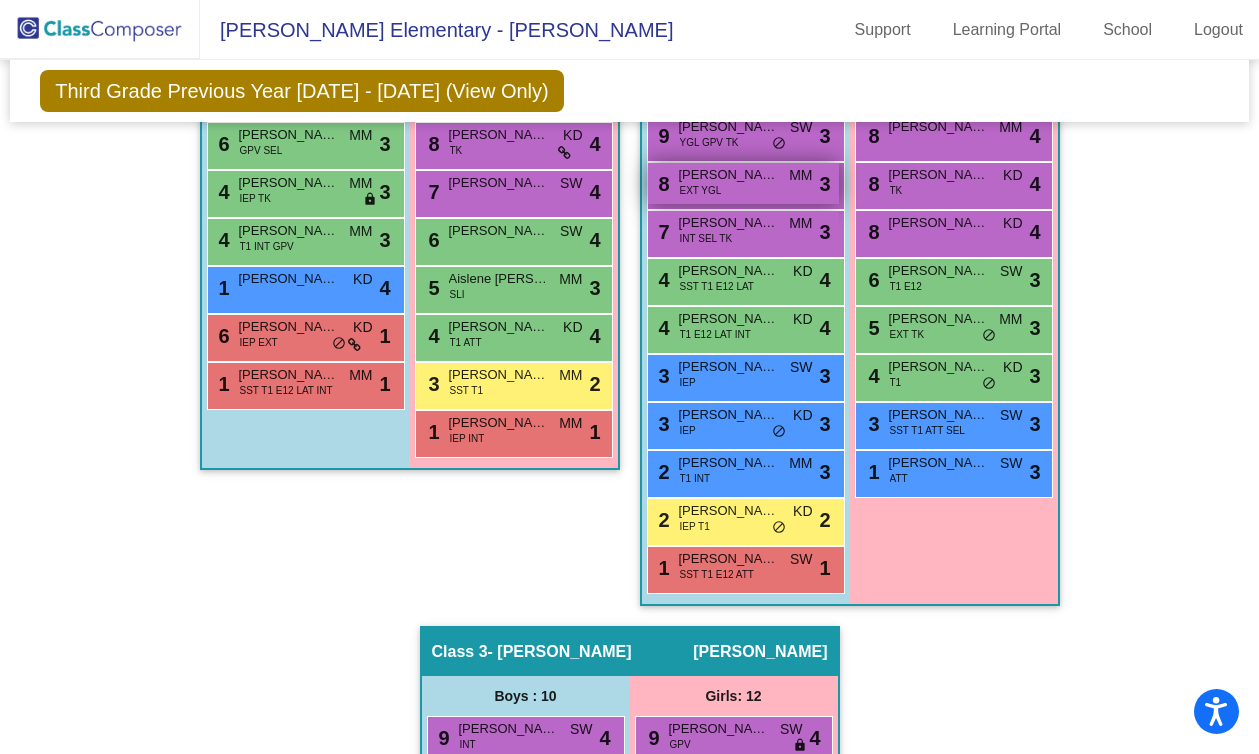 click on "Tristan Wang" at bounding box center [729, 175] 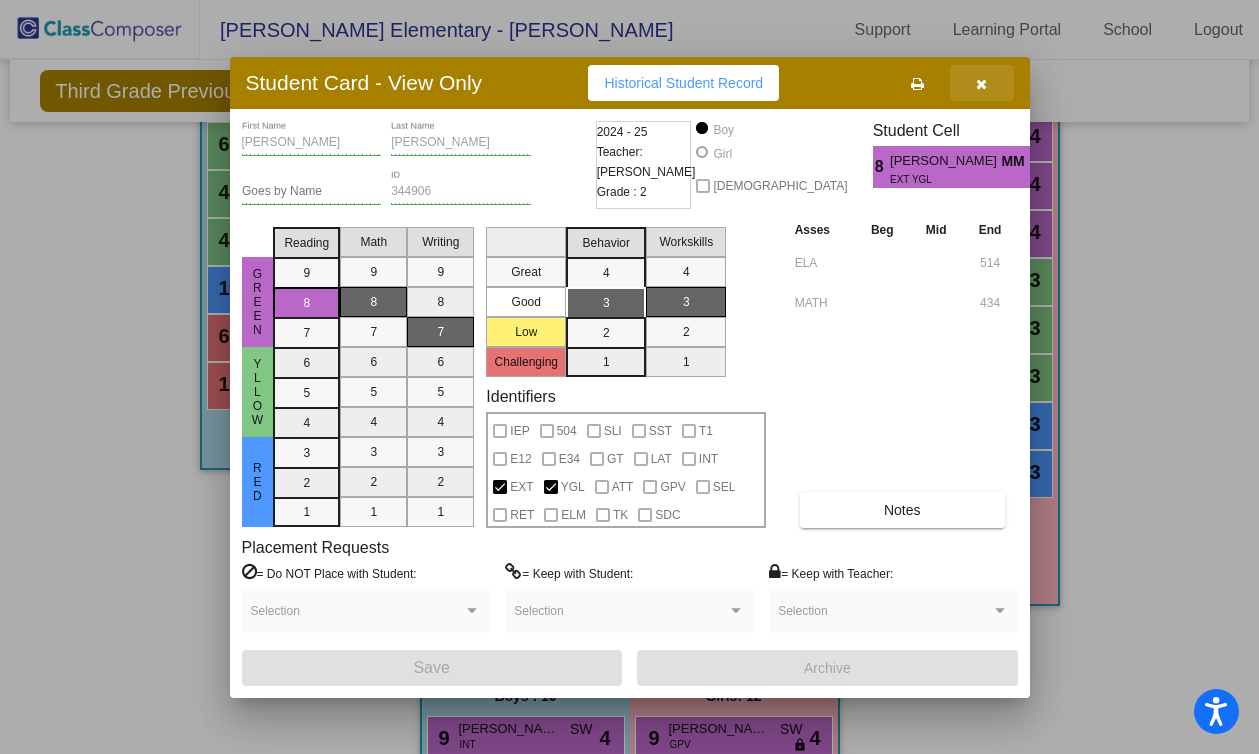 click at bounding box center (981, 84) 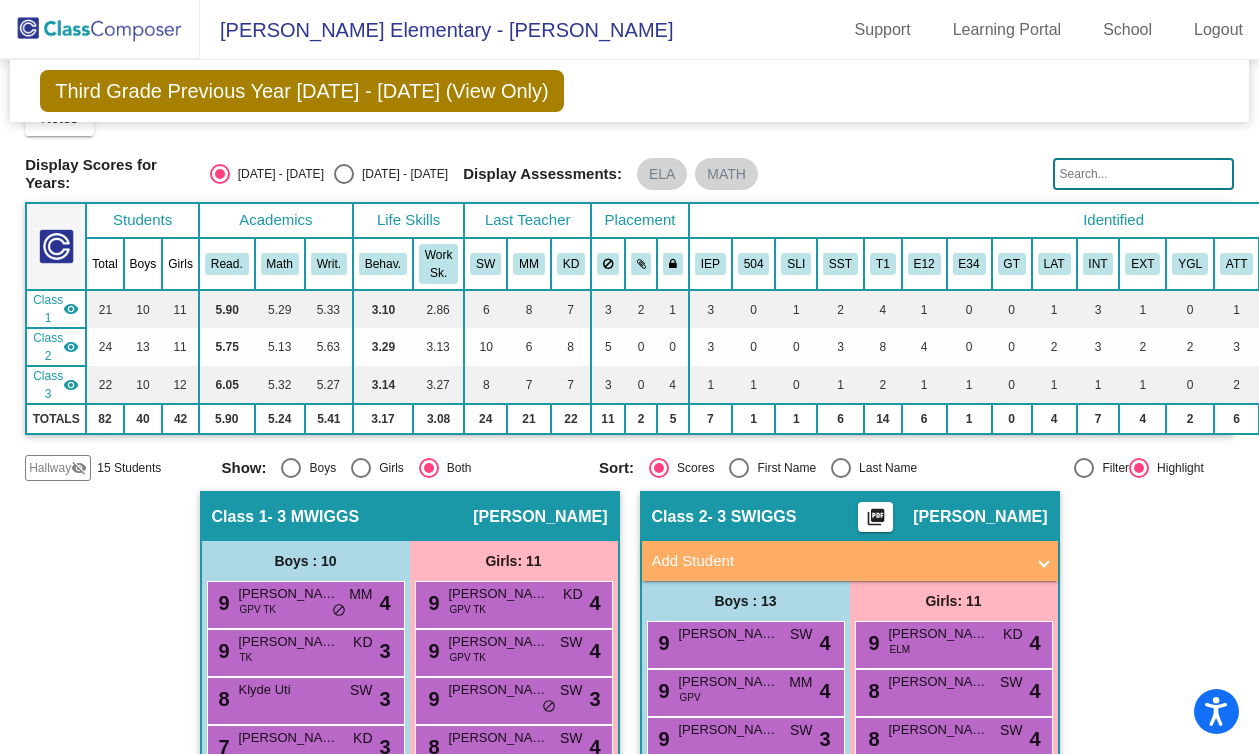 scroll, scrollTop: 0, scrollLeft: 0, axis: both 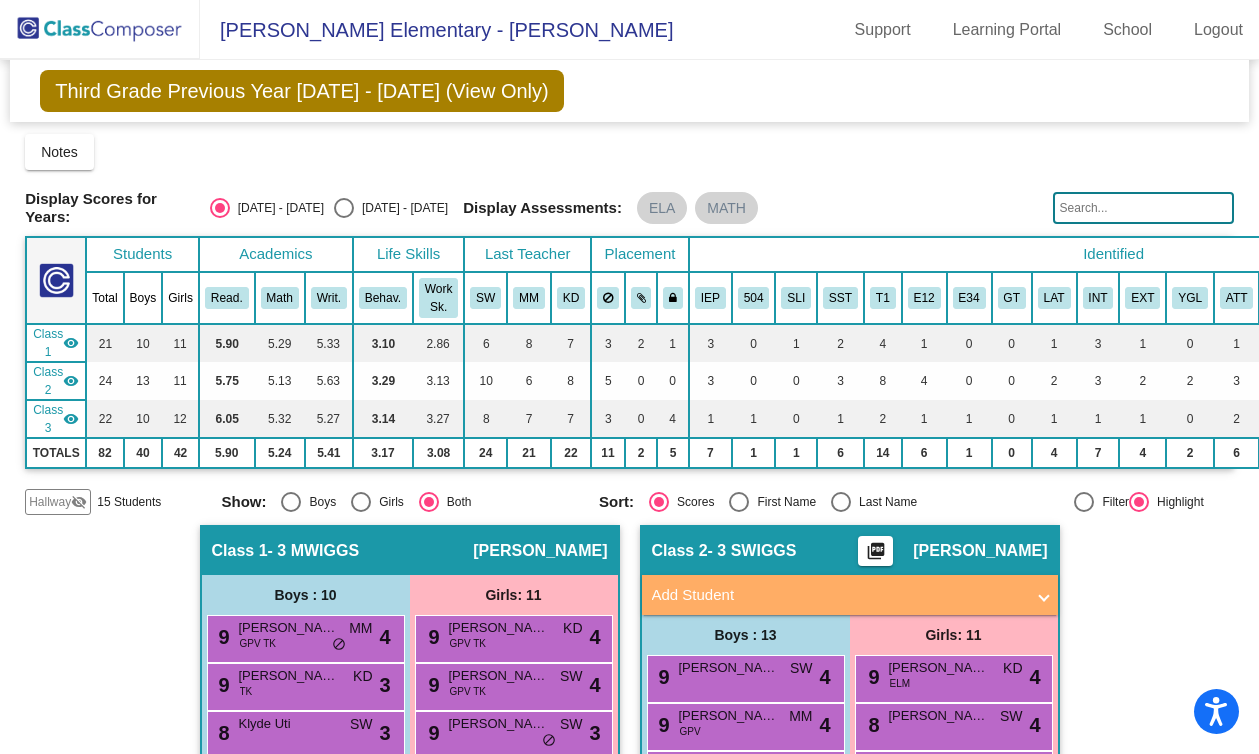 click on "Third Grade Previous Year 2024 - 2025 (View Only)  Add, Move, or Retain Students Off   On  Incoming   Digital Data Wall" 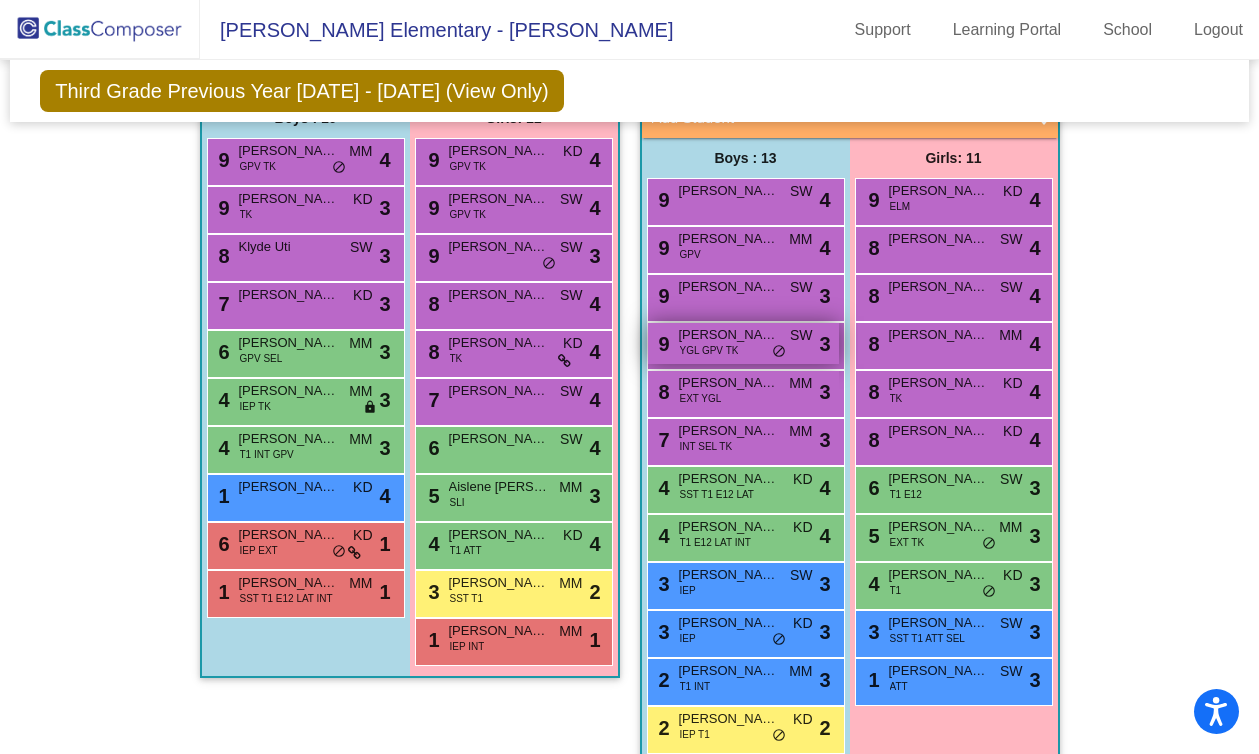 scroll, scrollTop: 509, scrollLeft: 0, axis: vertical 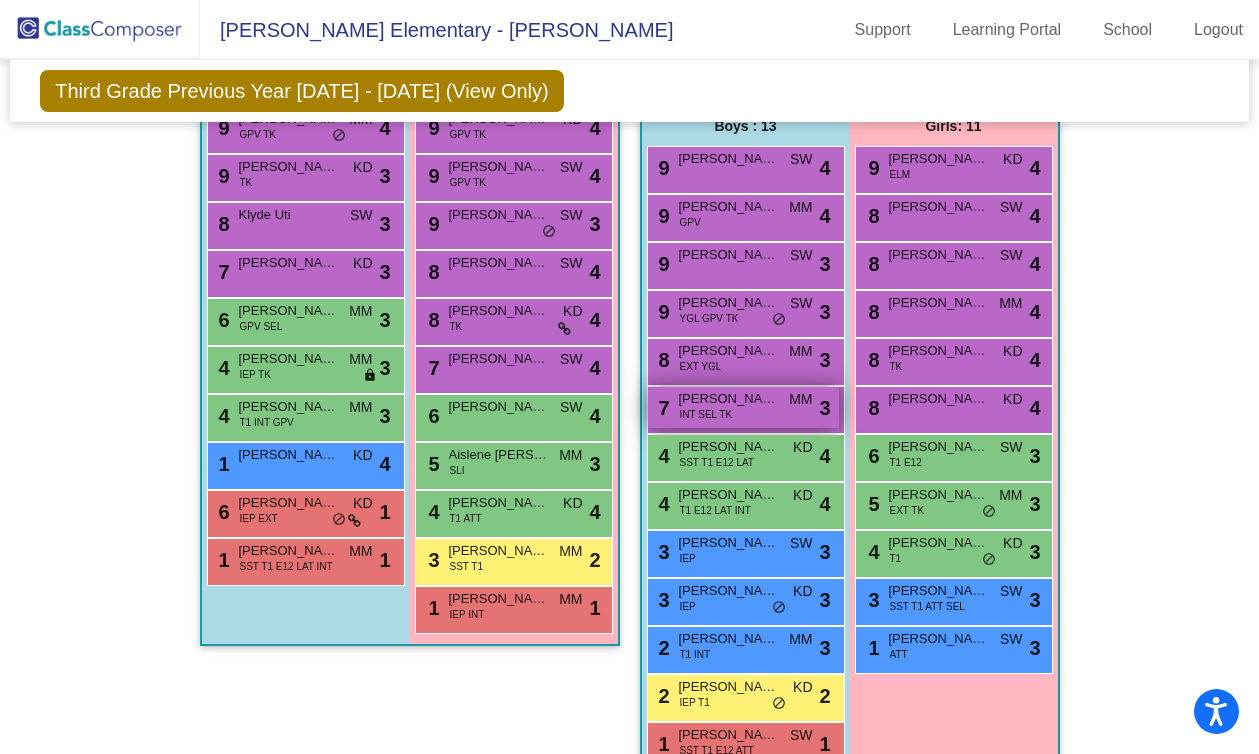 click on "7 Nathan Cisneros Vazquez INT SEL TK MM lock do_not_disturb_alt 3" at bounding box center [743, 407] 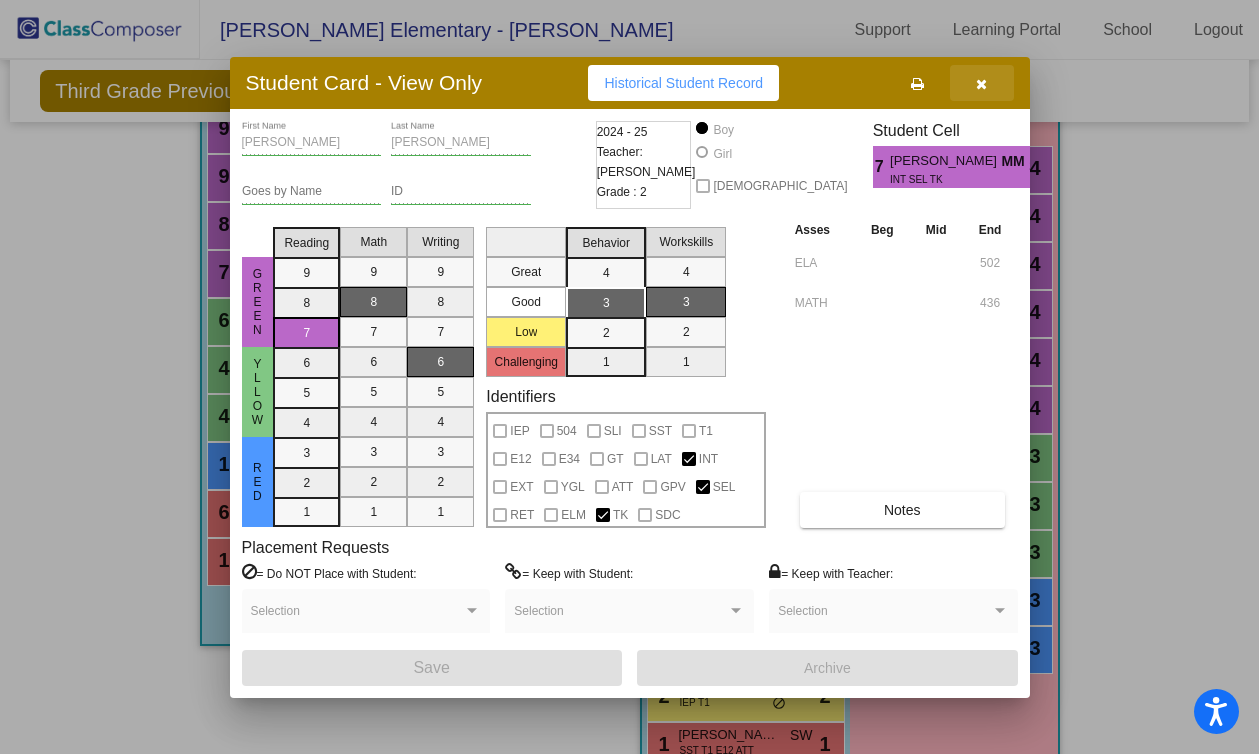 click at bounding box center [981, 84] 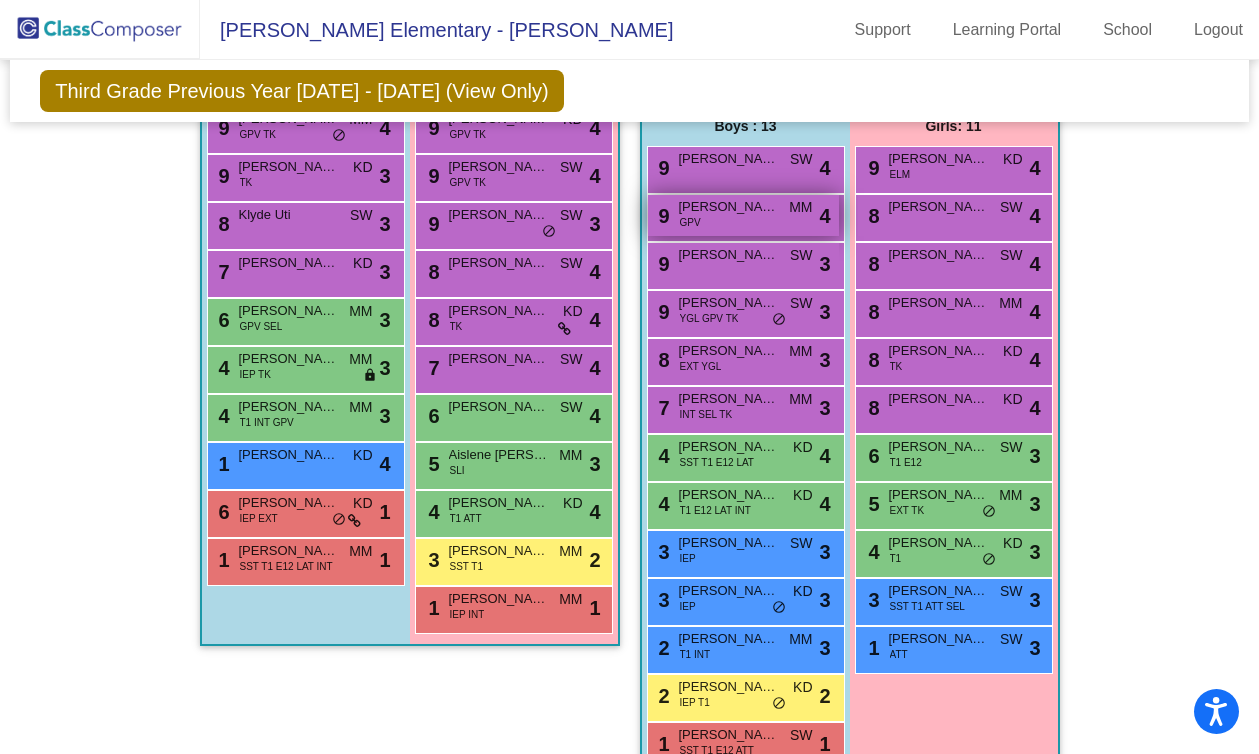 click on "9 Zion Harris GPV MM lock do_not_disturb_alt 4" at bounding box center [743, 215] 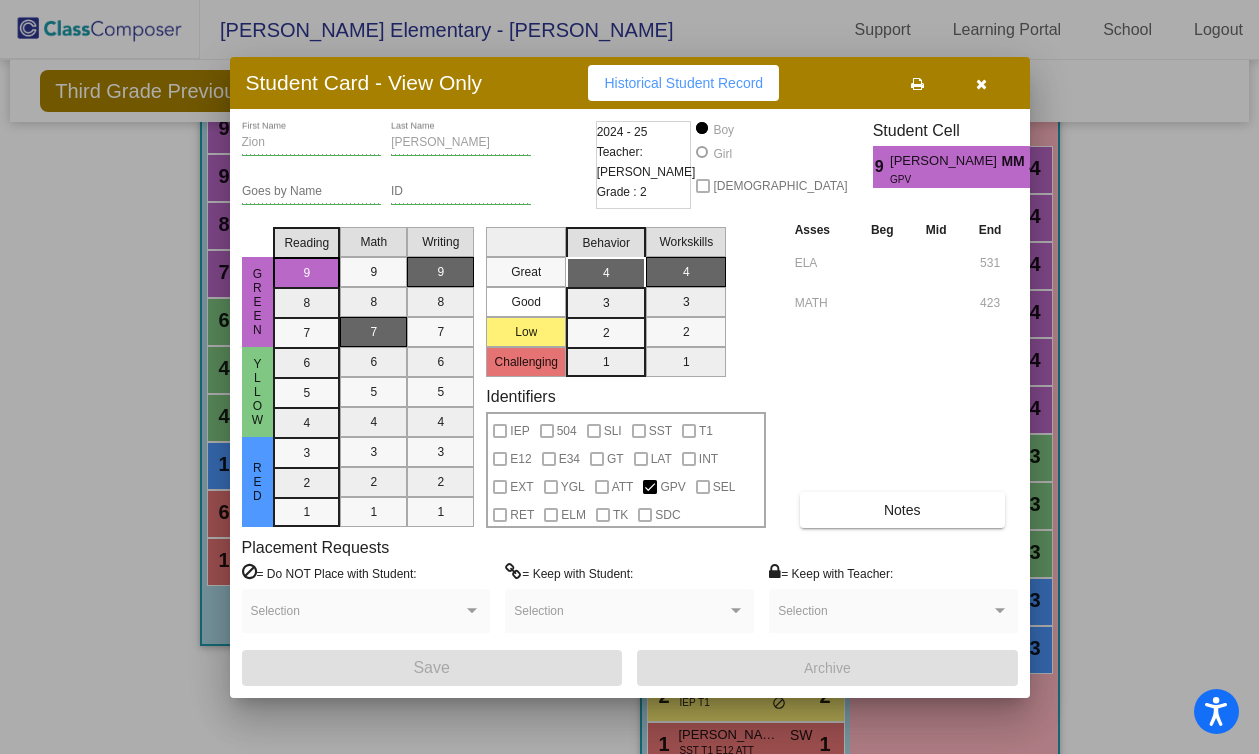 click at bounding box center [981, 84] 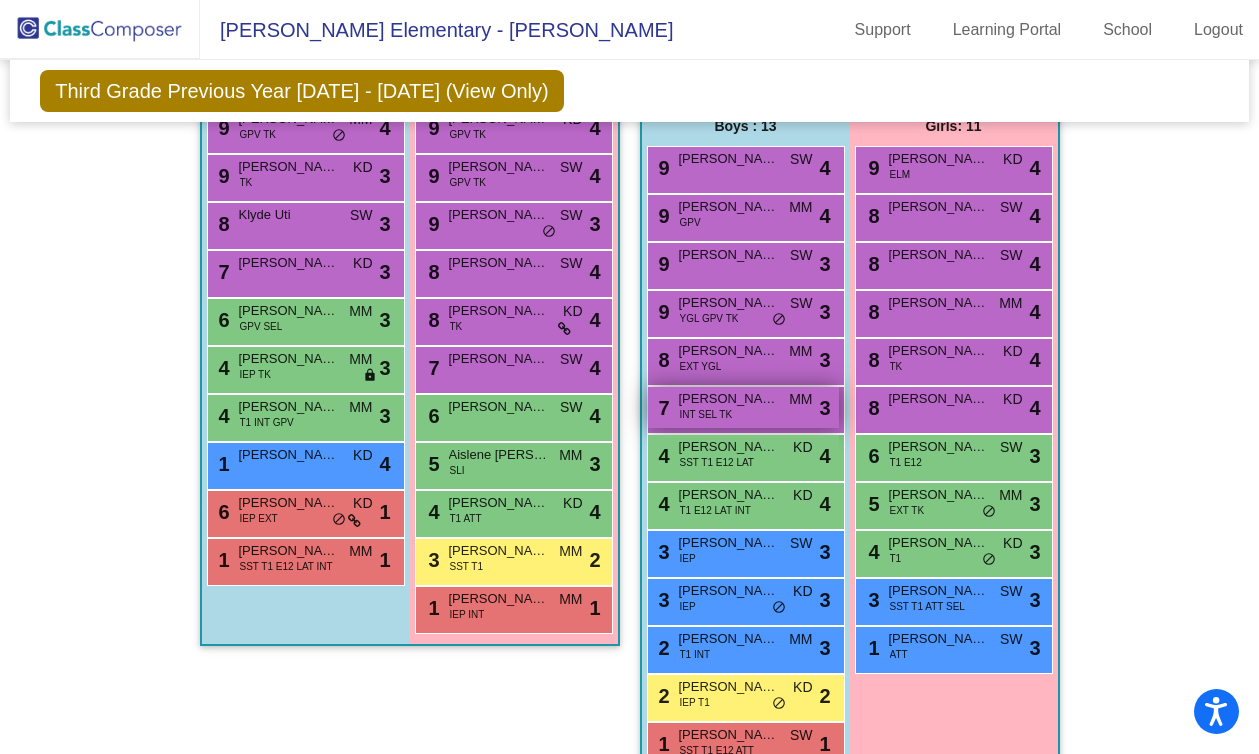 click on "7 Nathan Cisneros Vazquez INT SEL TK MM lock do_not_disturb_alt 3" at bounding box center (743, 407) 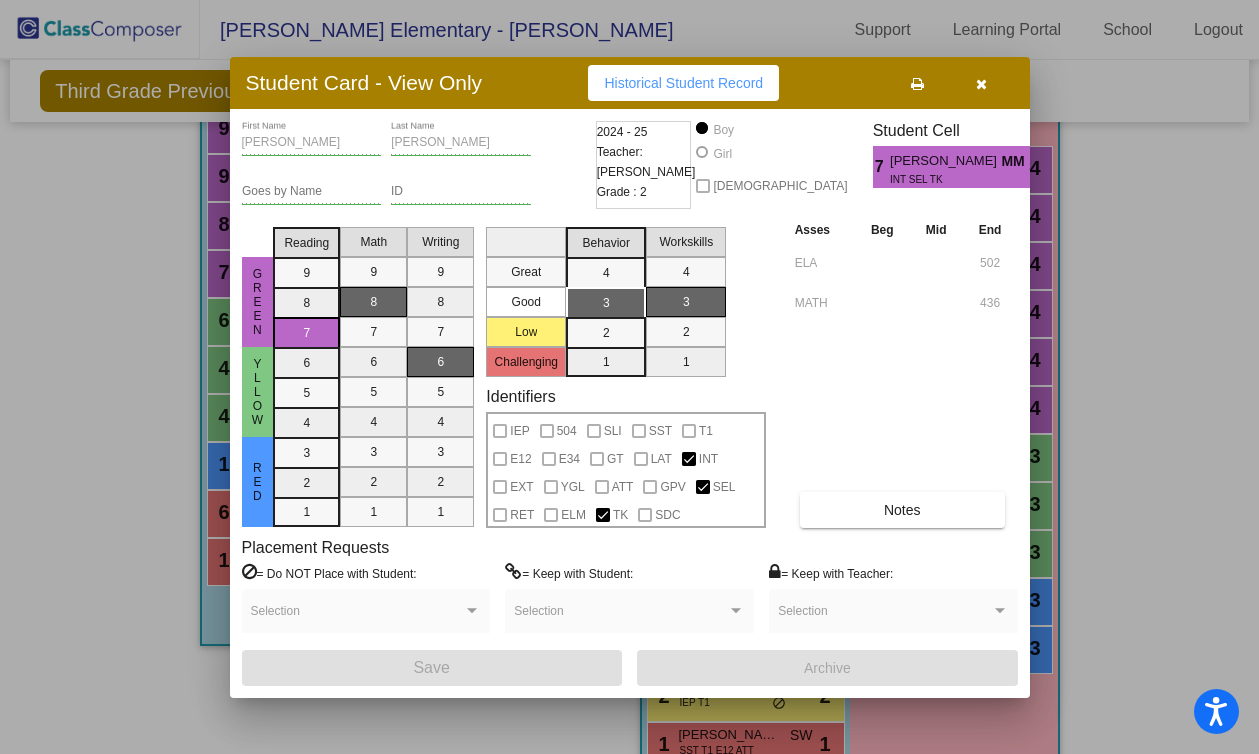 click at bounding box center (981, 84) 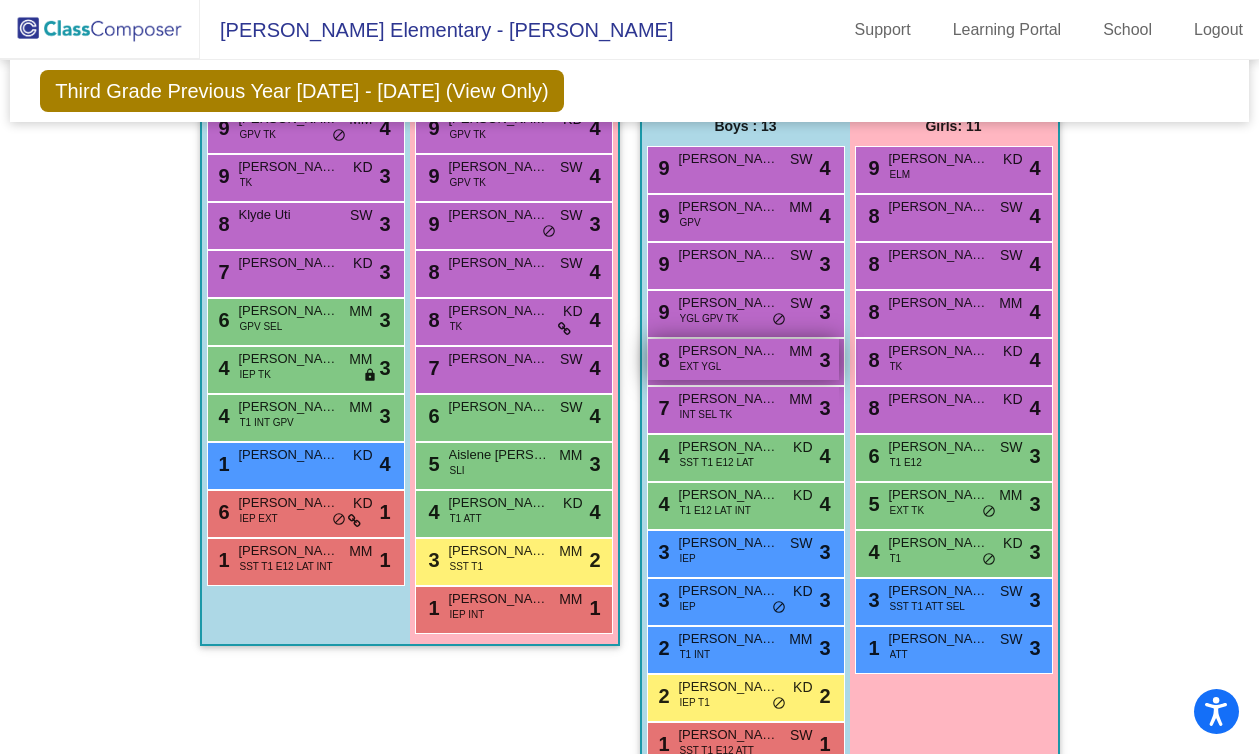 click on "8 Tristan Wang EXT YGL MM lock do_not_disturb_alt 3" at bounding box center [743, 359] 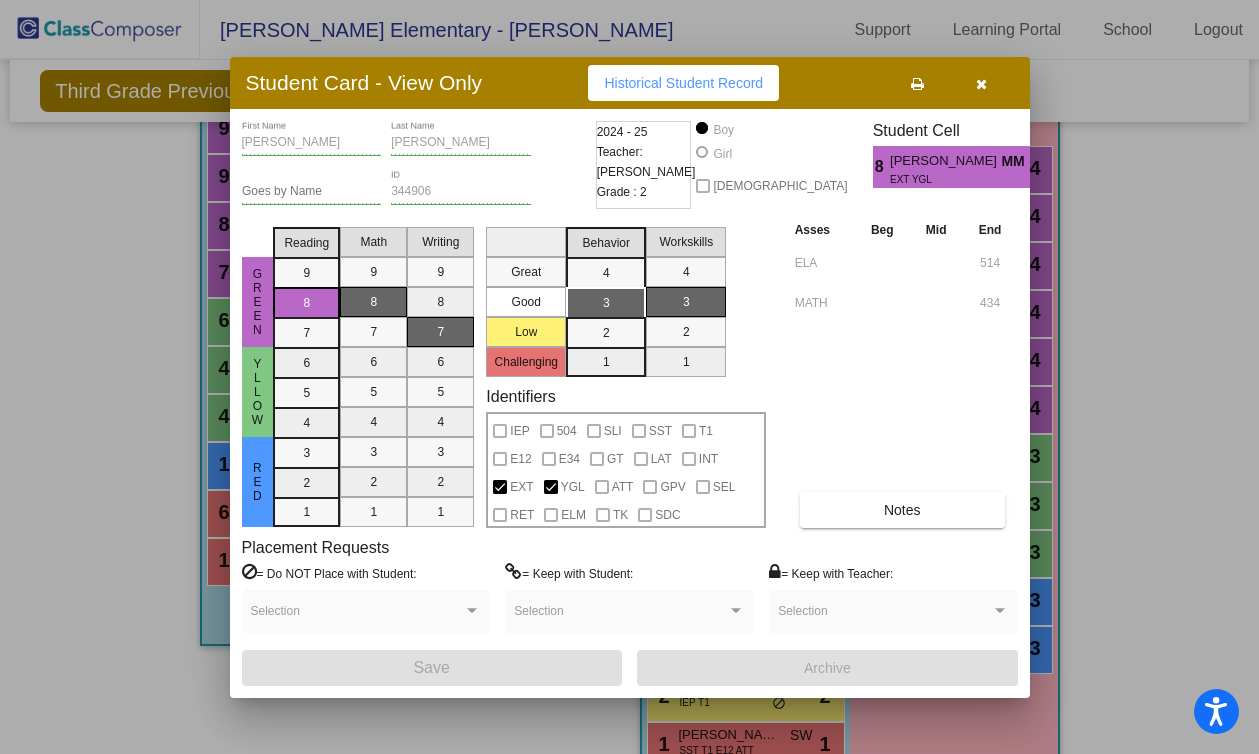 click at bounding box center (981, 84) 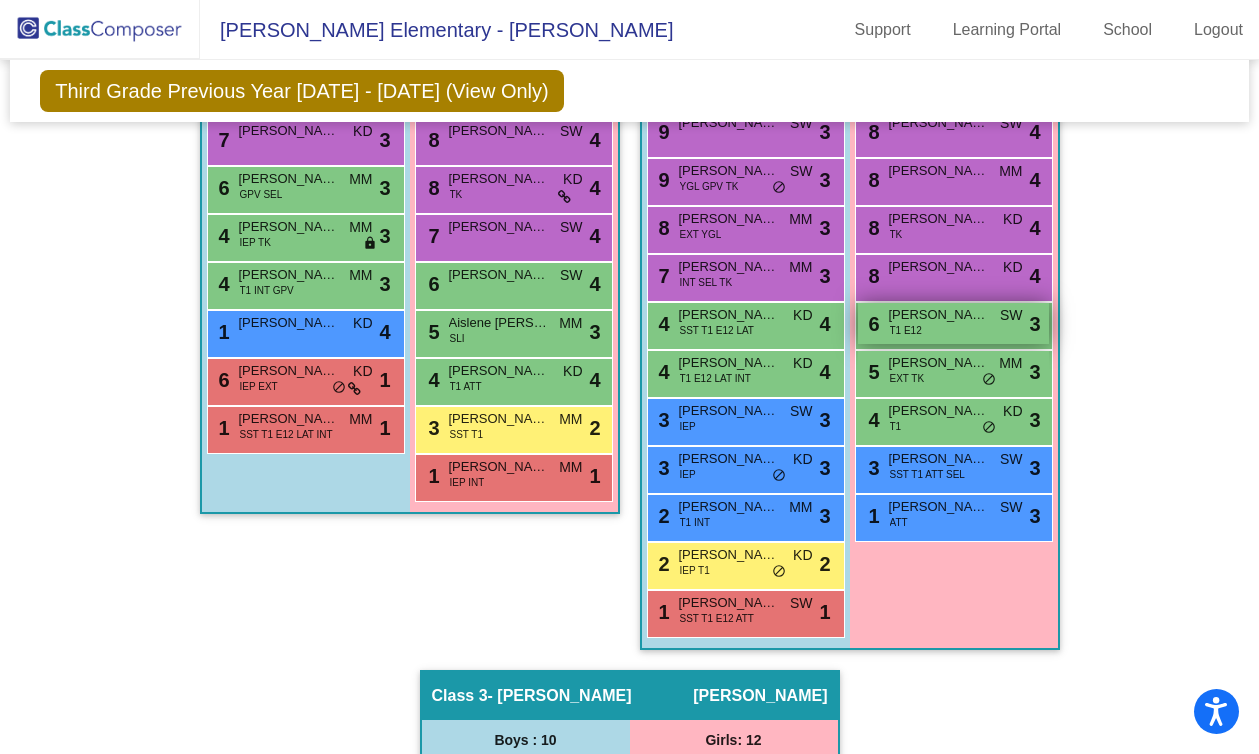 scroll, scrollTop: 655, scrollLeft: 0, axis: vertical 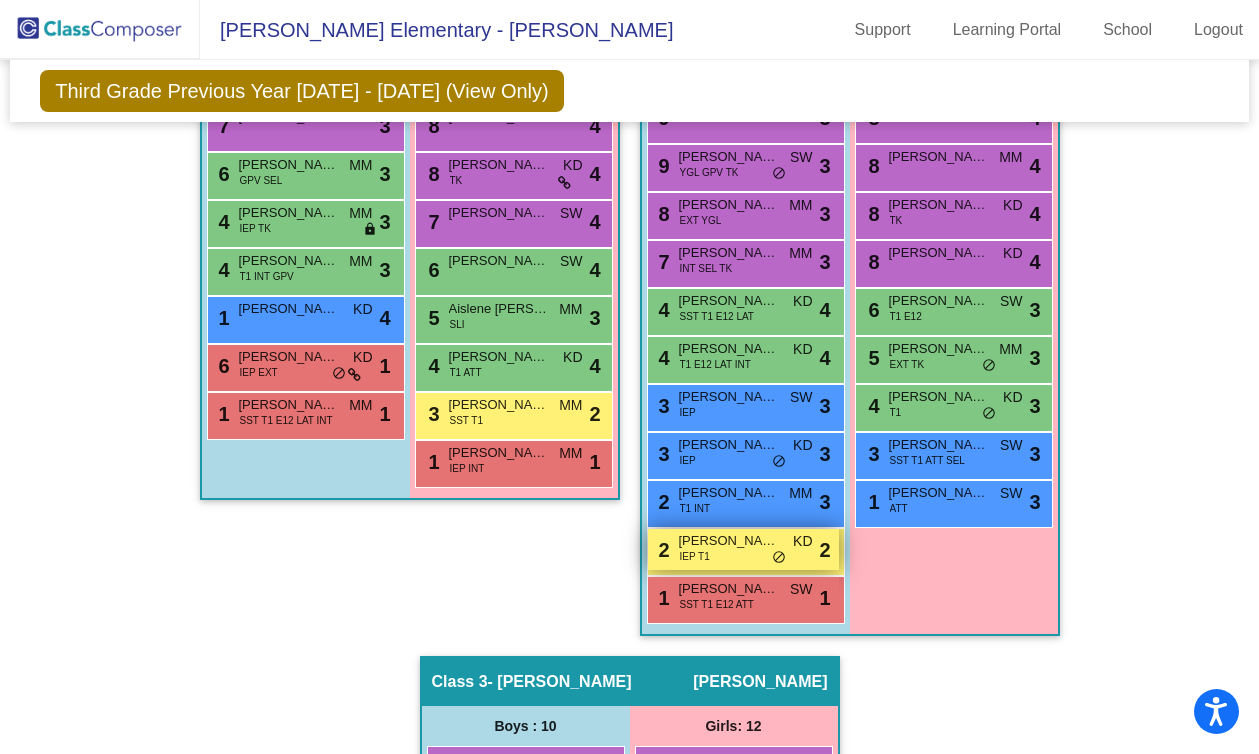 click on "2 Jacob Bumsted IEP T1 KD lock do_not_disturb_alt 2" at bounding box center (743, 549) 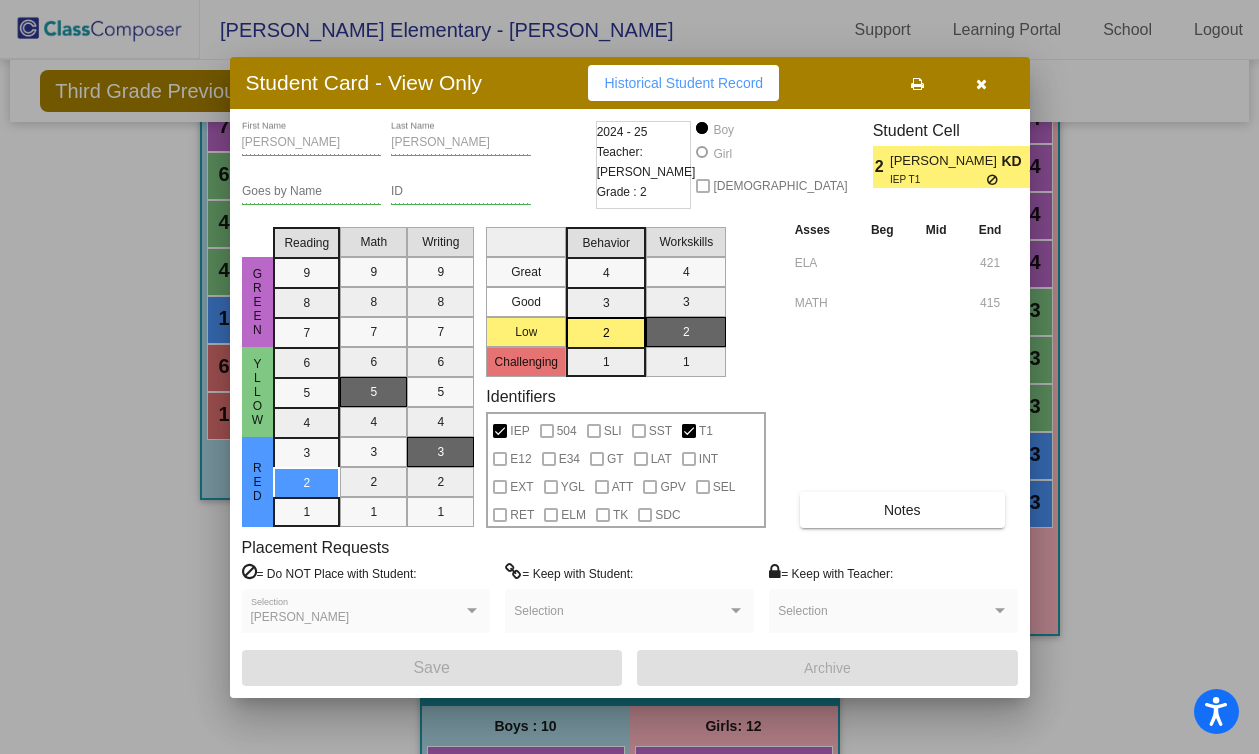 click at bounding box center (981, 84) 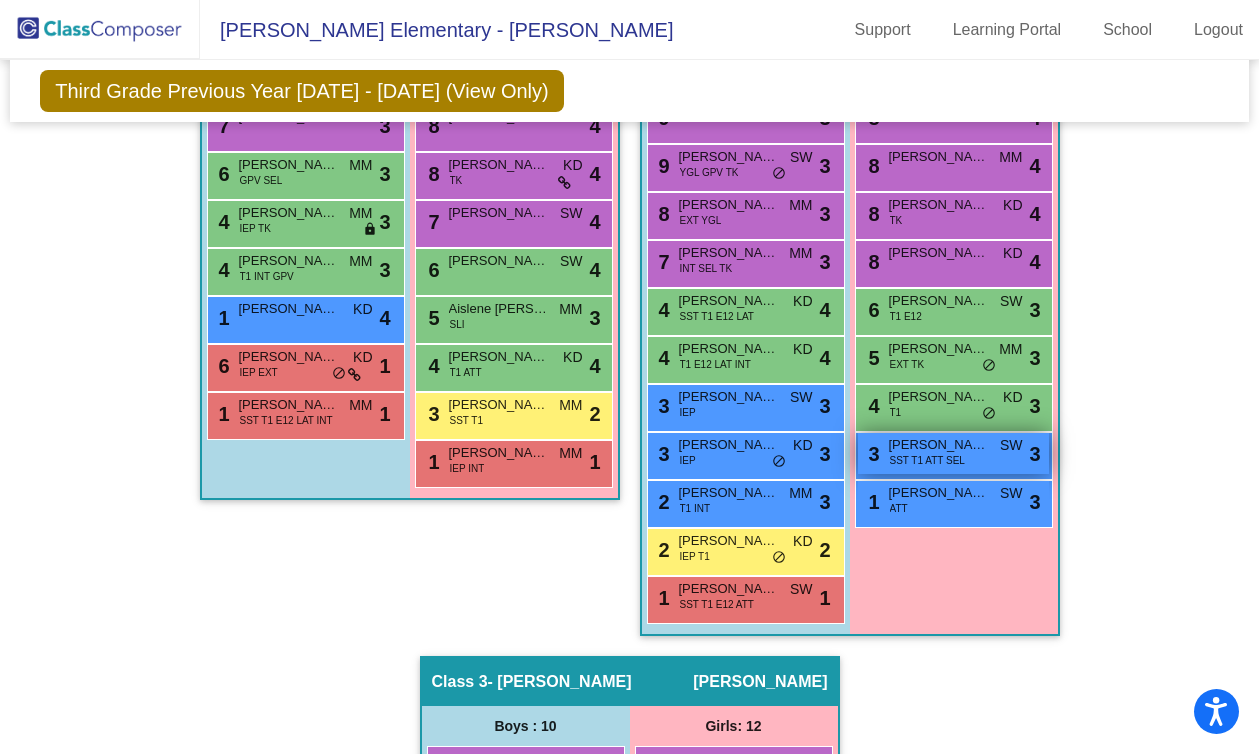 click on "SST T1 ATT SEL" at bounding box center [927, 460] 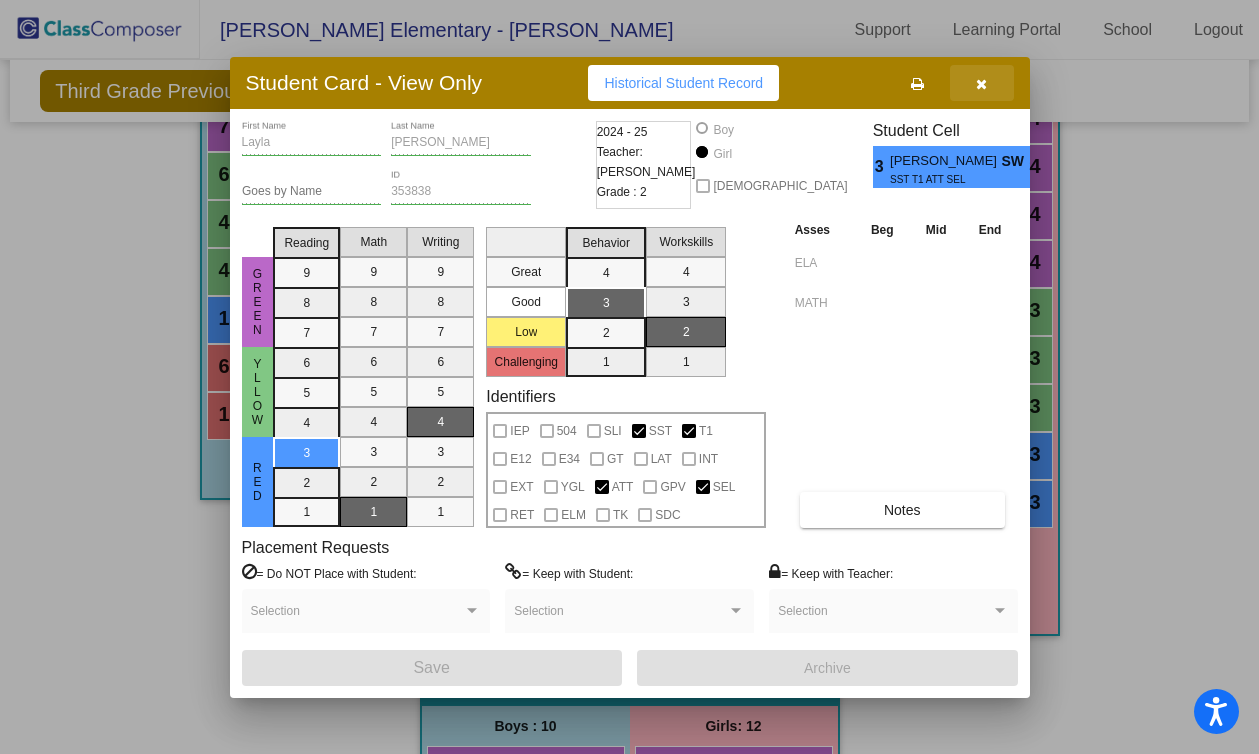 click at bounding box center (981, 84) 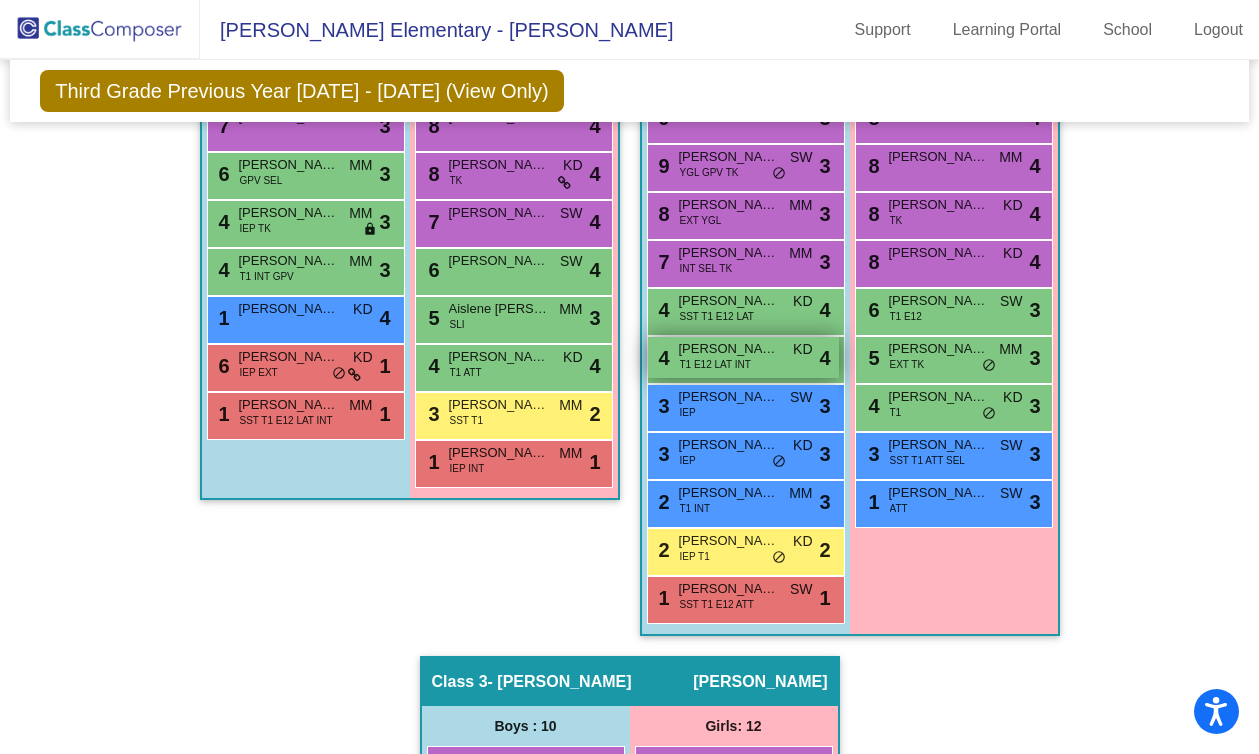 click on "T1 E12 LAT INT" at bounding box center [715, 364] 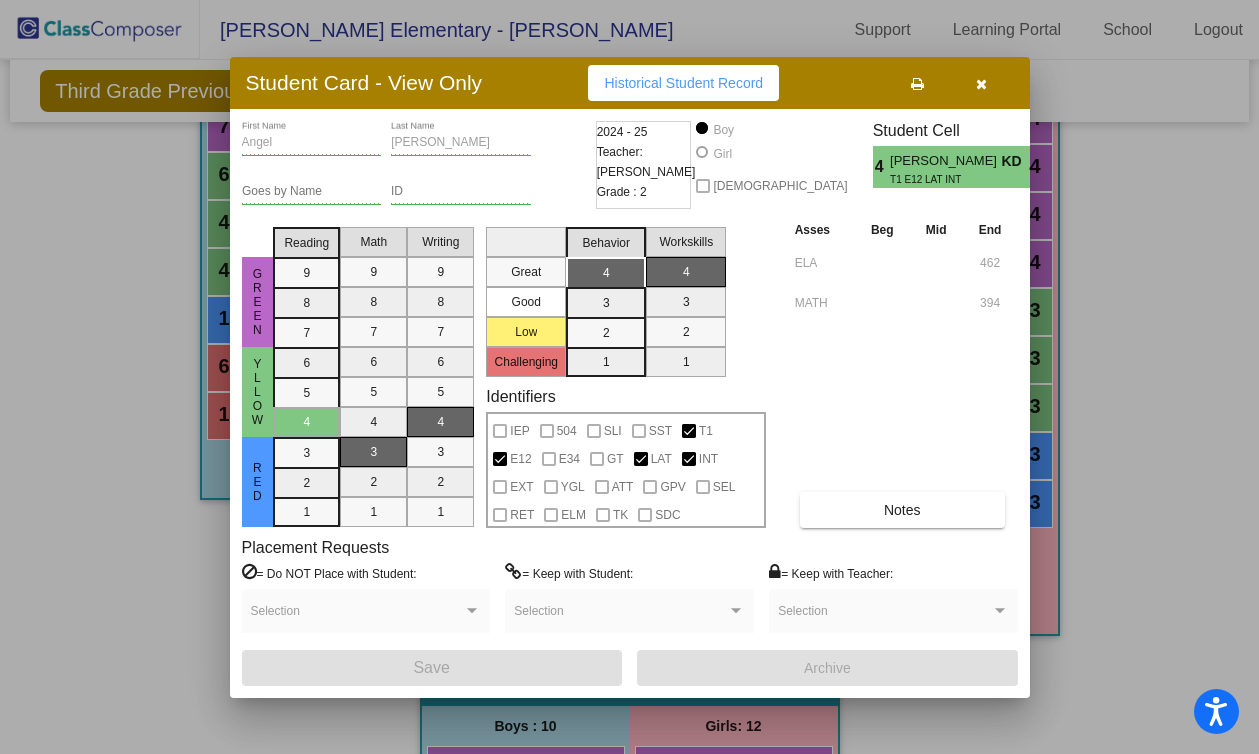 click at bounding box center [981, 84] 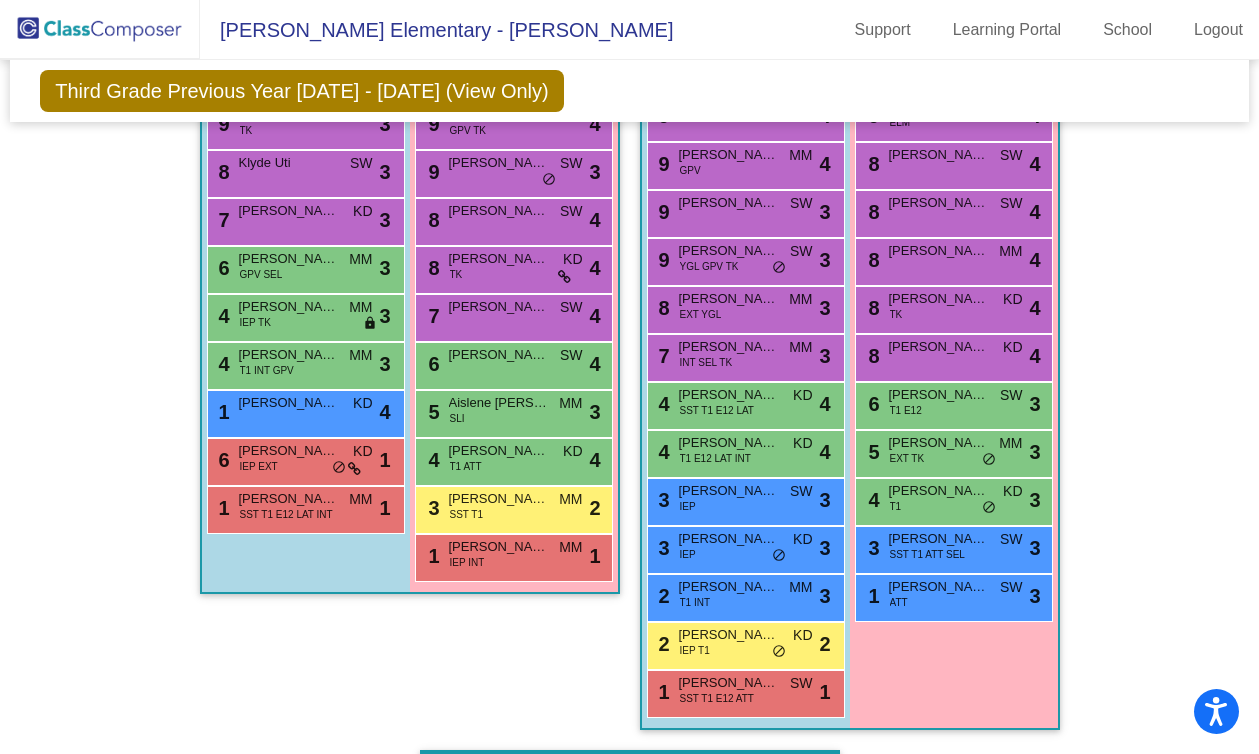 scroll, scrollTop: 524, scrollLeft: 0, axis: vertical 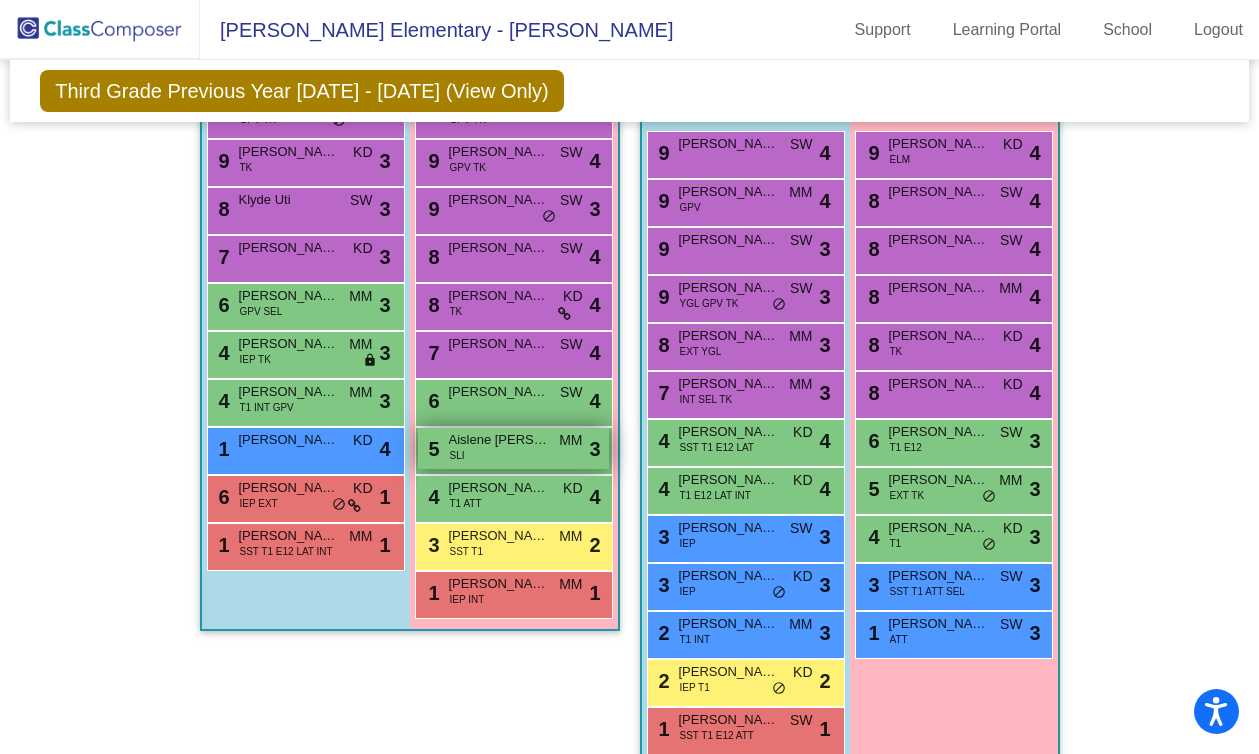 click on "SLI" at bounding box center [457, 455] 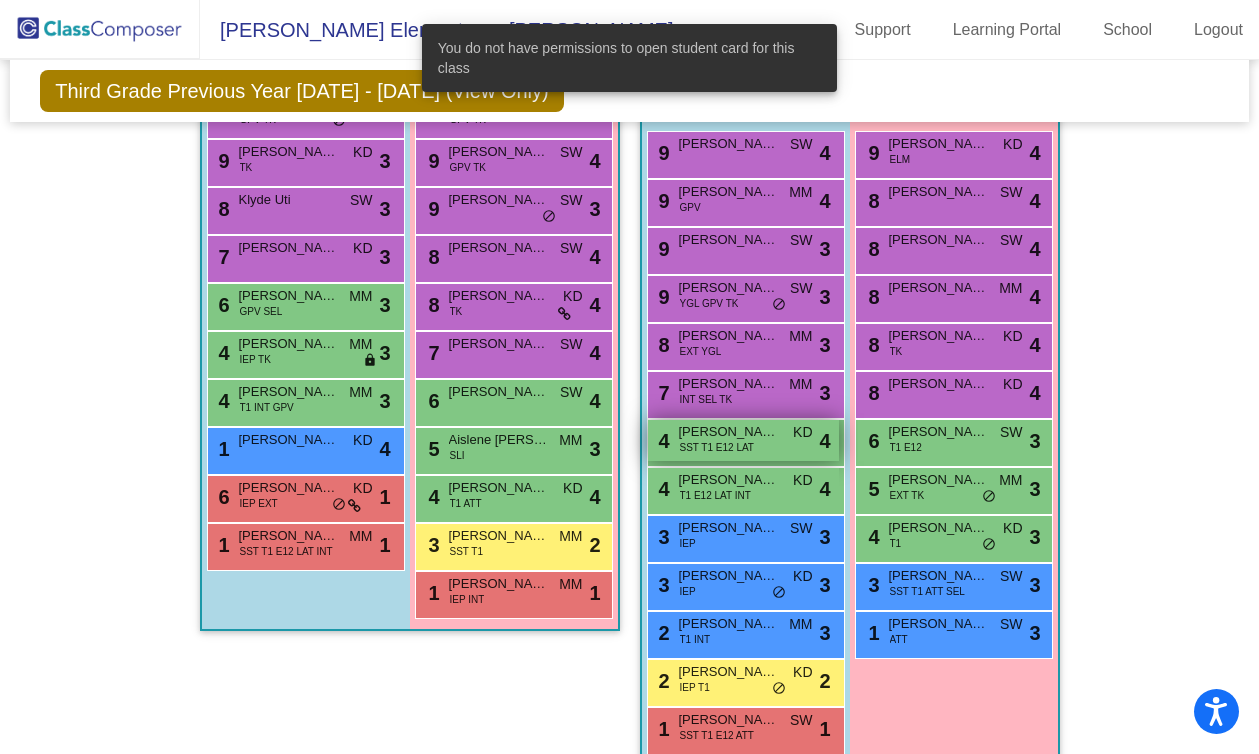 click on "Aaron Pantoja" at bounding box center [729, 432] 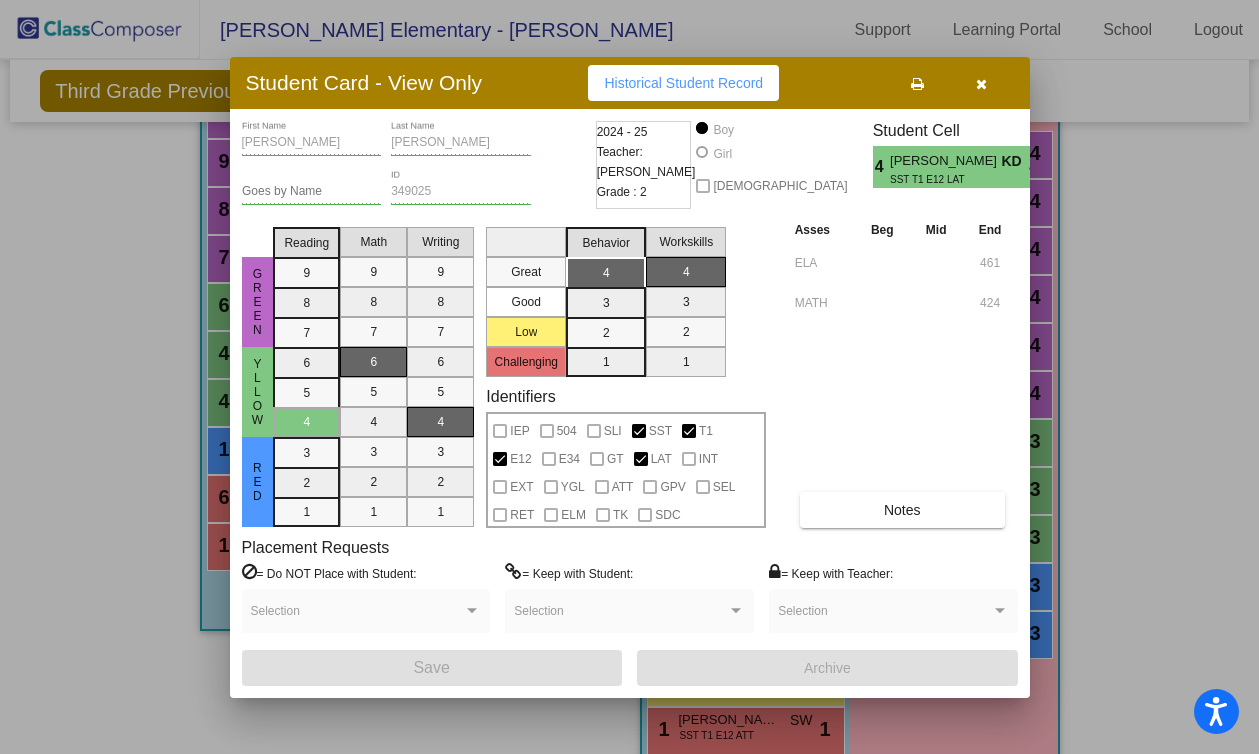 click at bounding box center [629, 377] 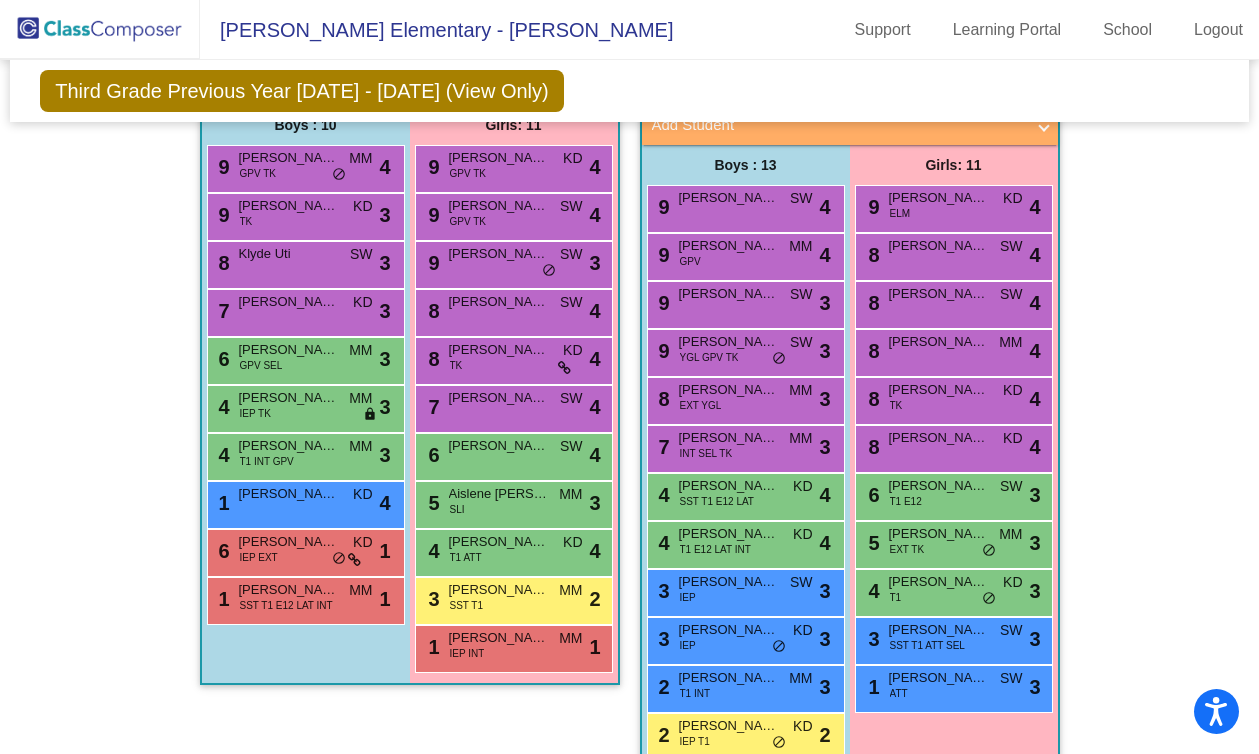 scroll, scrollTop: 472, scrollLeft: 0, axis: vertical 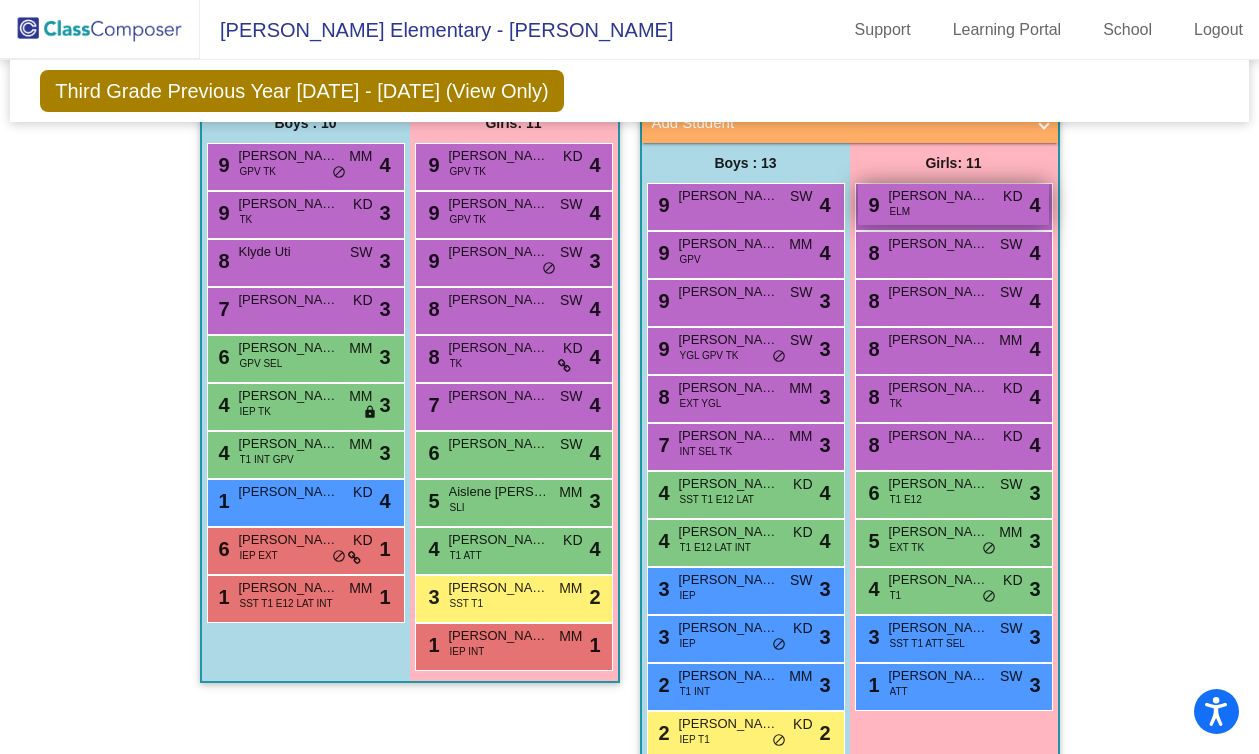click on "9 Viviana Garcia ELM KD lock do_not_disturb_alt 4" at bounding box center (953, 204) 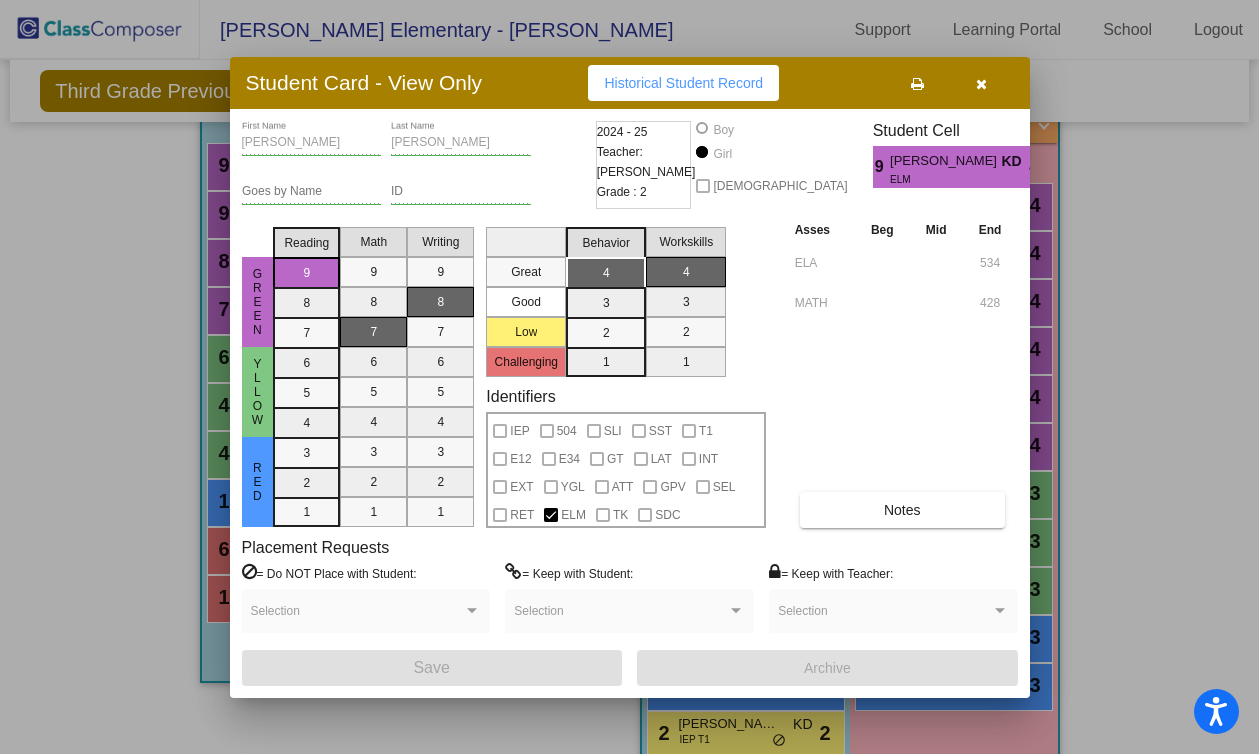 click at bounding box center (981, 84) 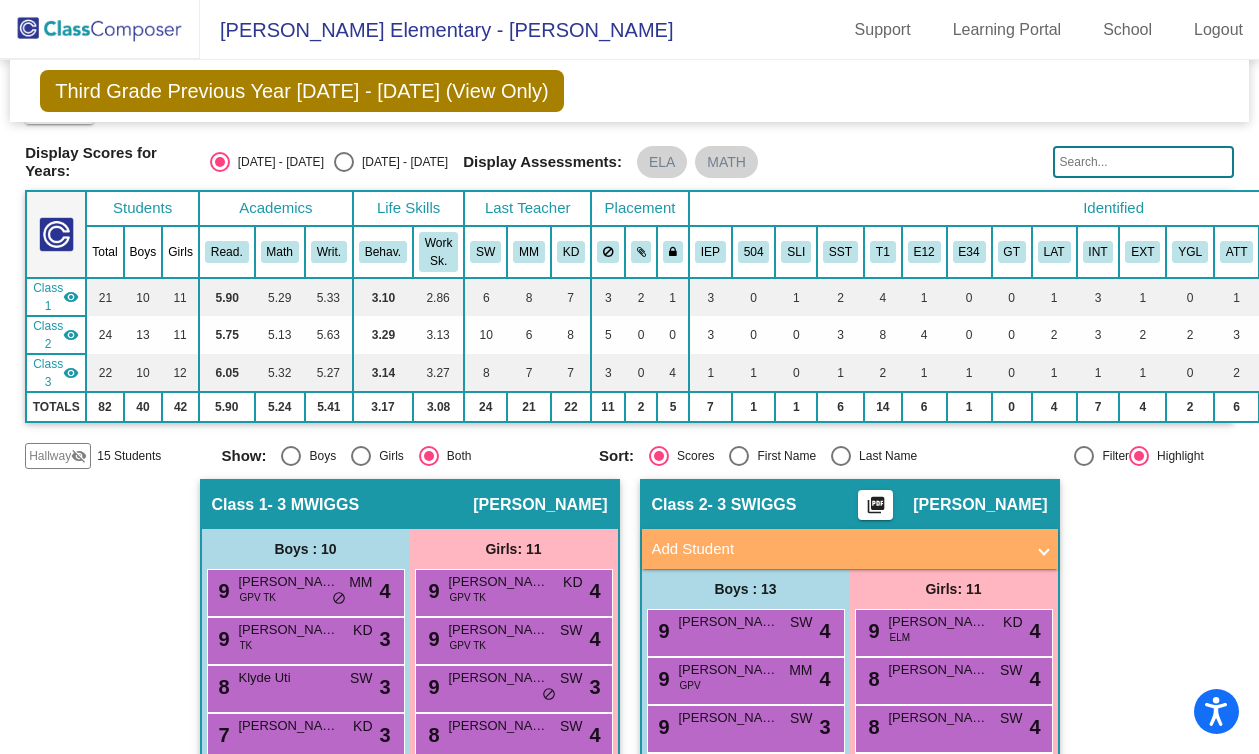 scroll, scrollTop: 0, scrollLeft: 0, axis: both 